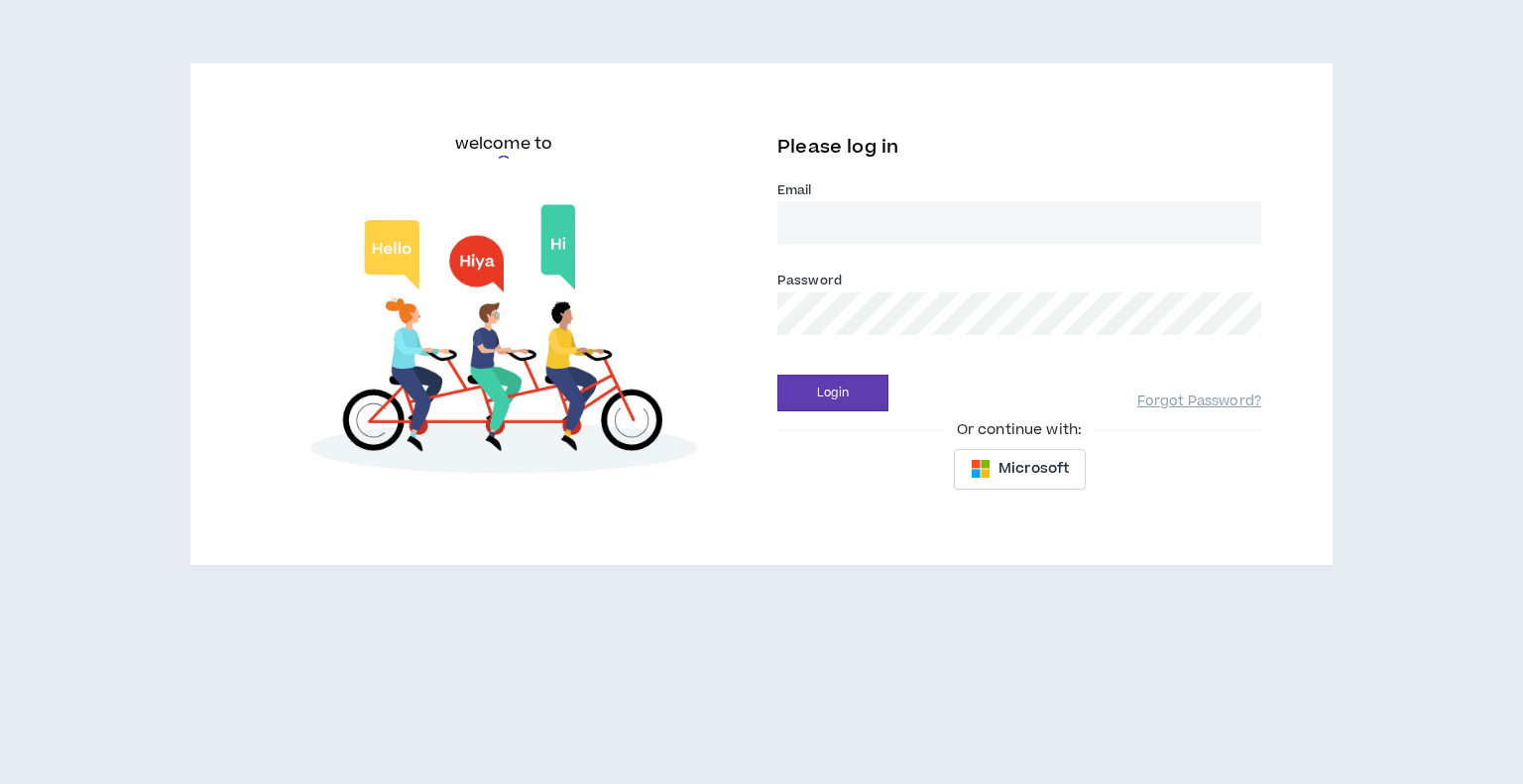 scroll, scrollTop: 0, scrollLeft: 0, axis: both 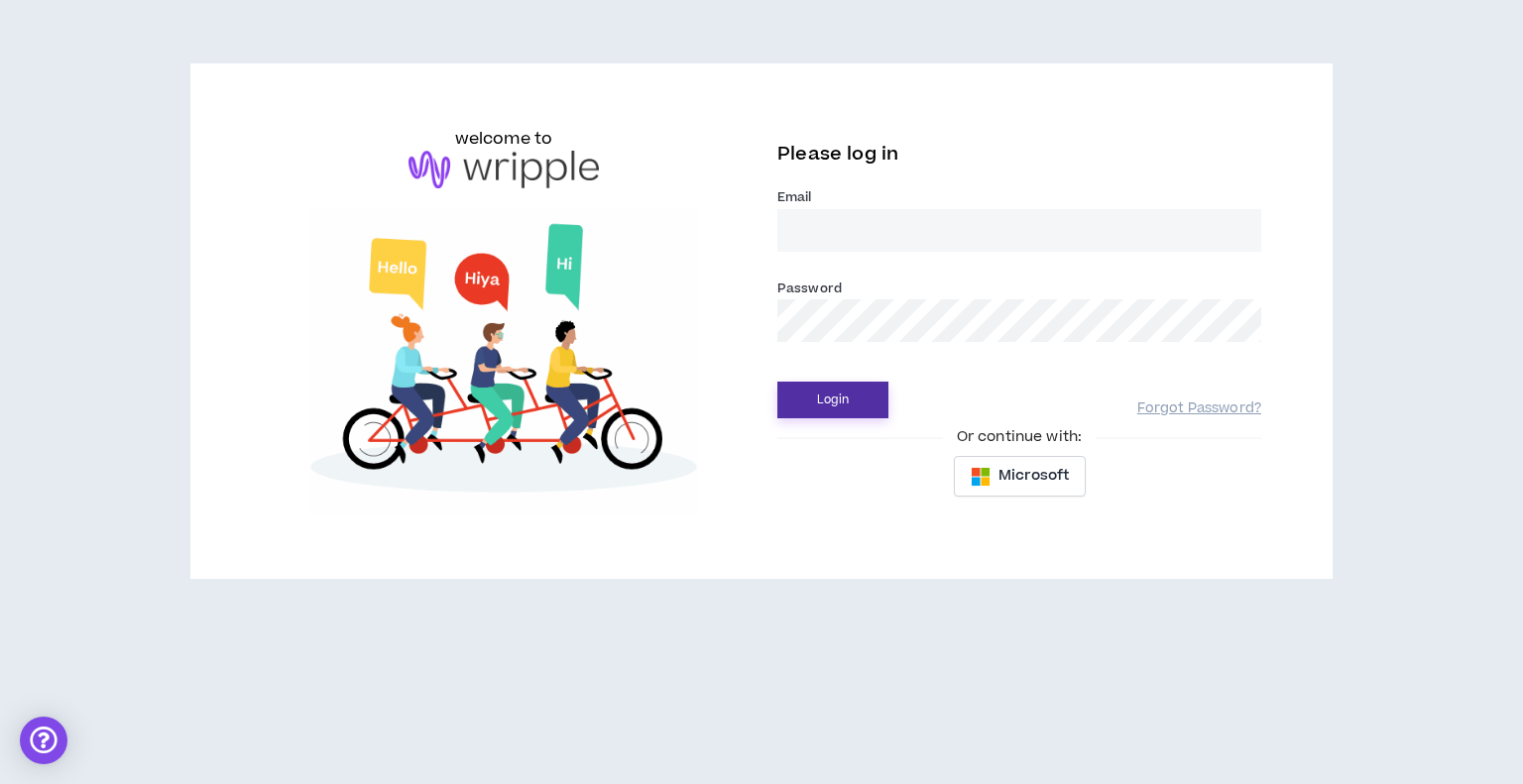 type on "[USERNAME]@example.com" 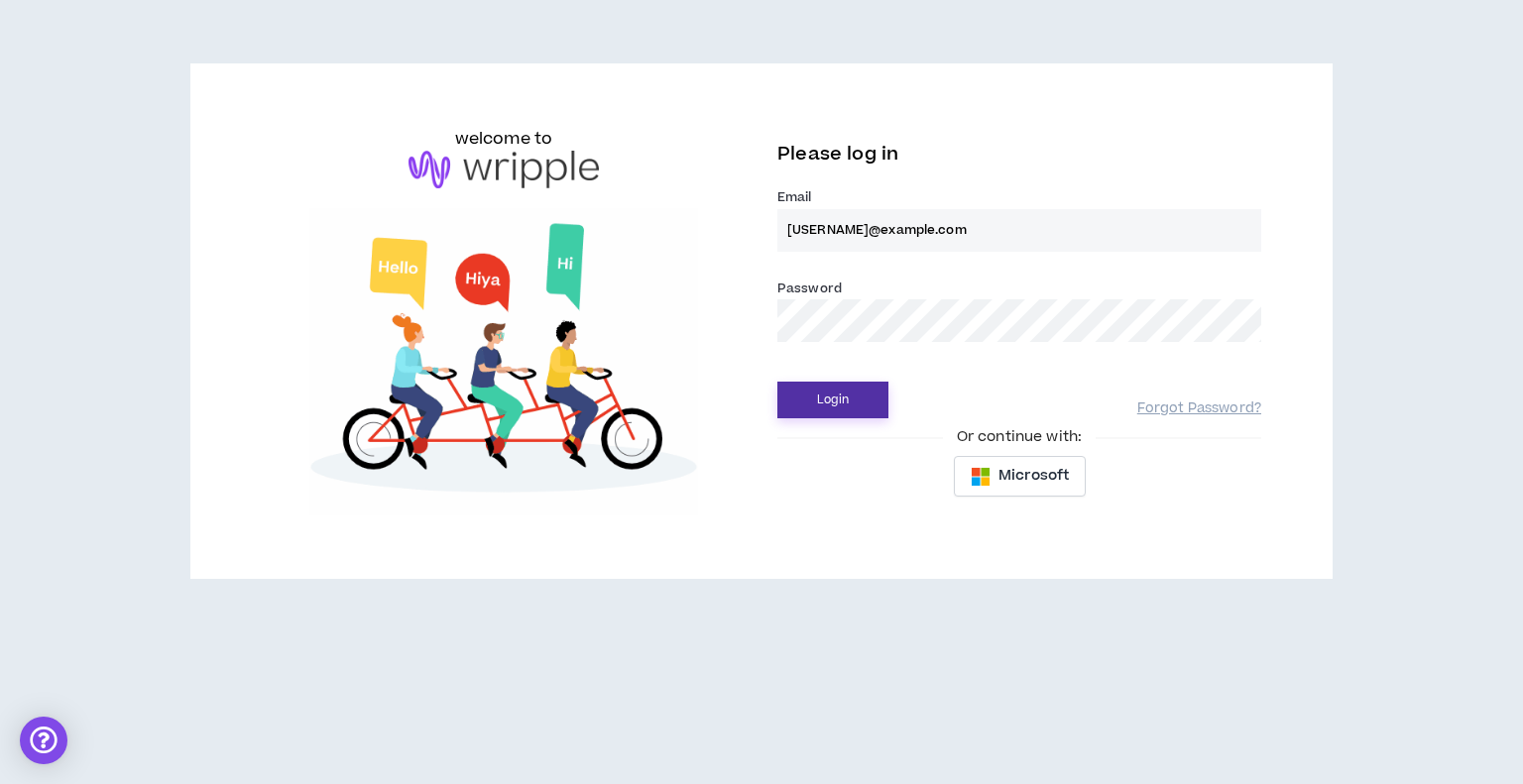click on "Login" at bounding box center [833, 399] 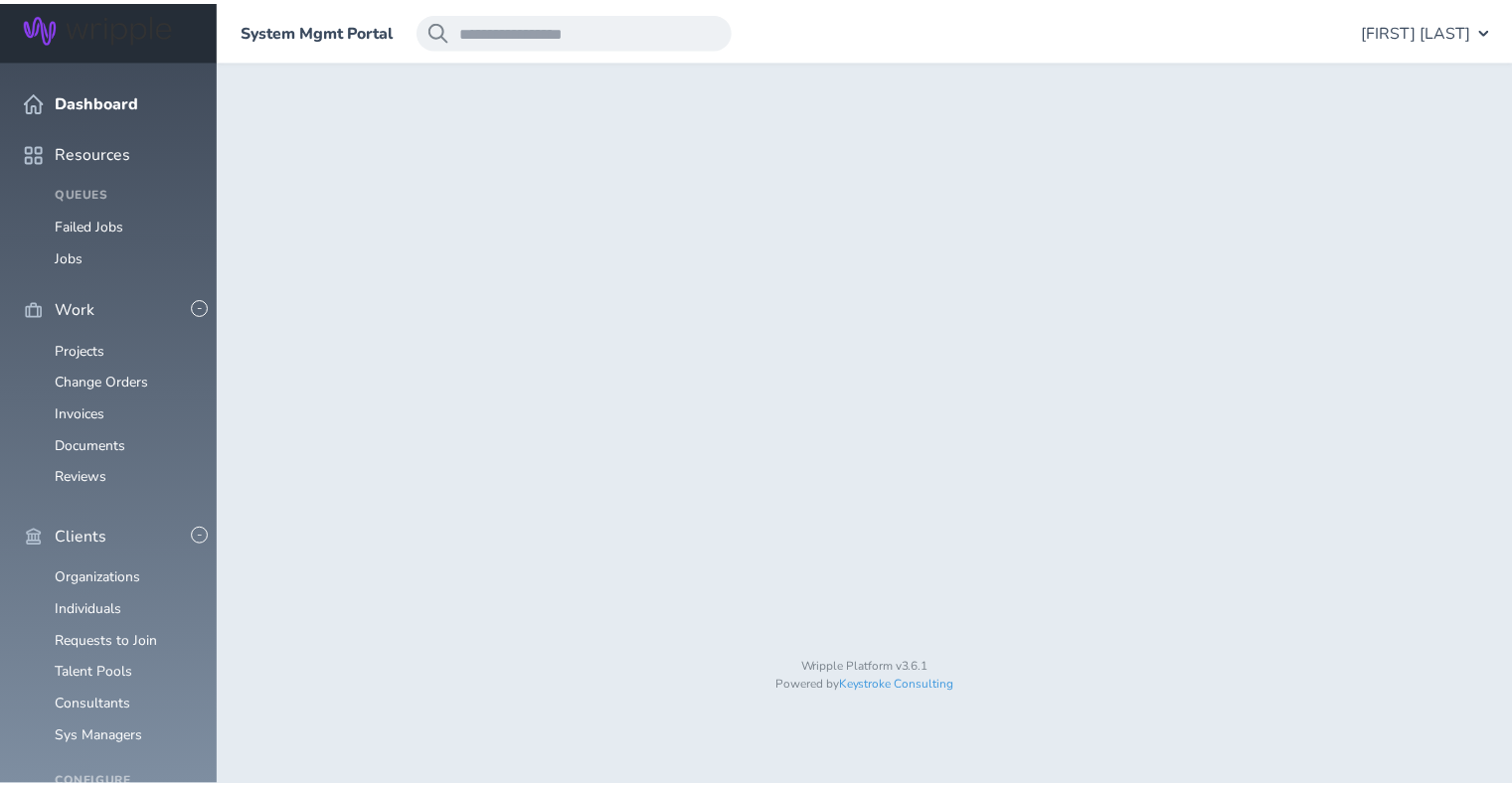 scroll, scrollTop: 0, scrollLeft: 0, axis: both 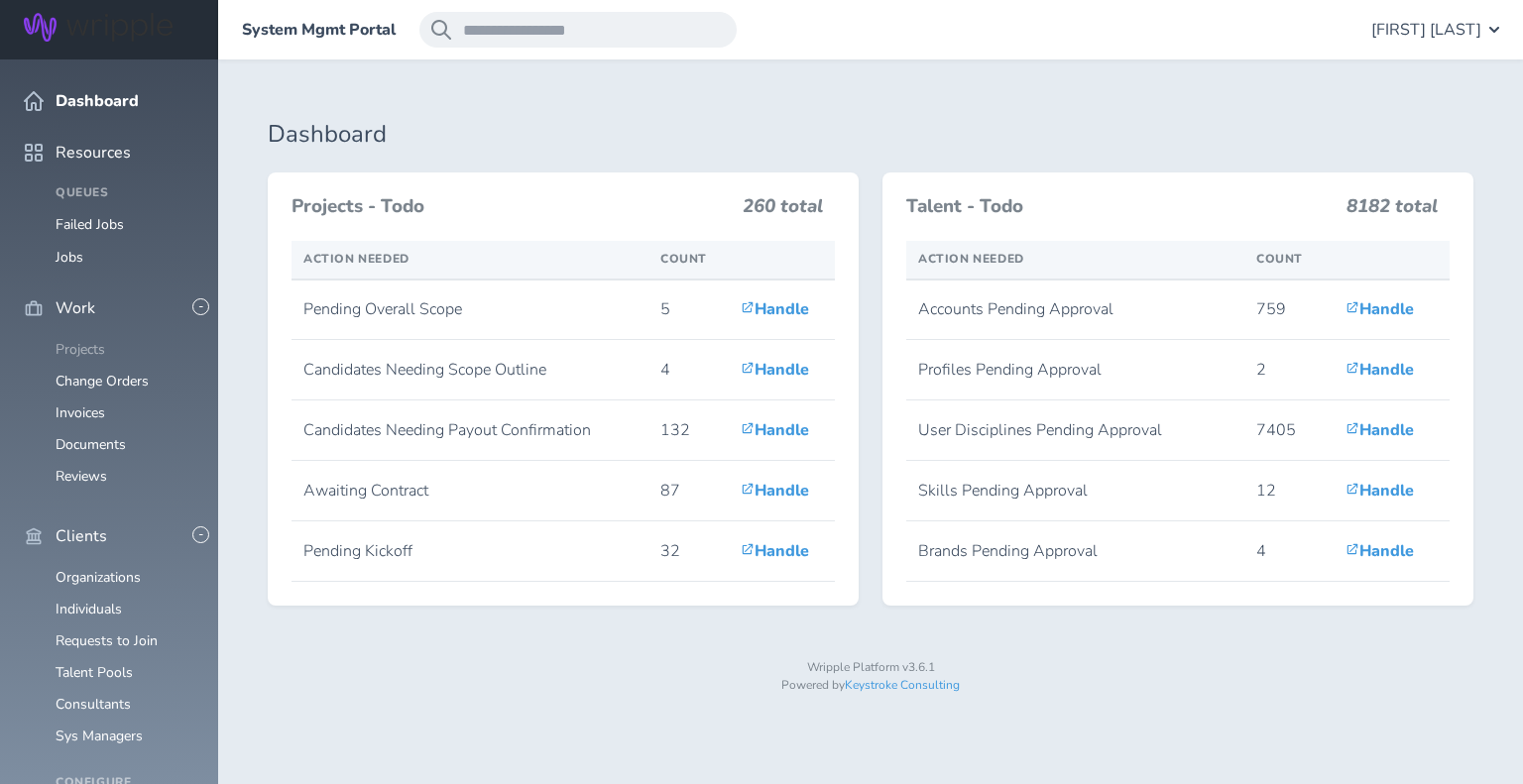 click on "Projects" at bounding box center (80, 349) 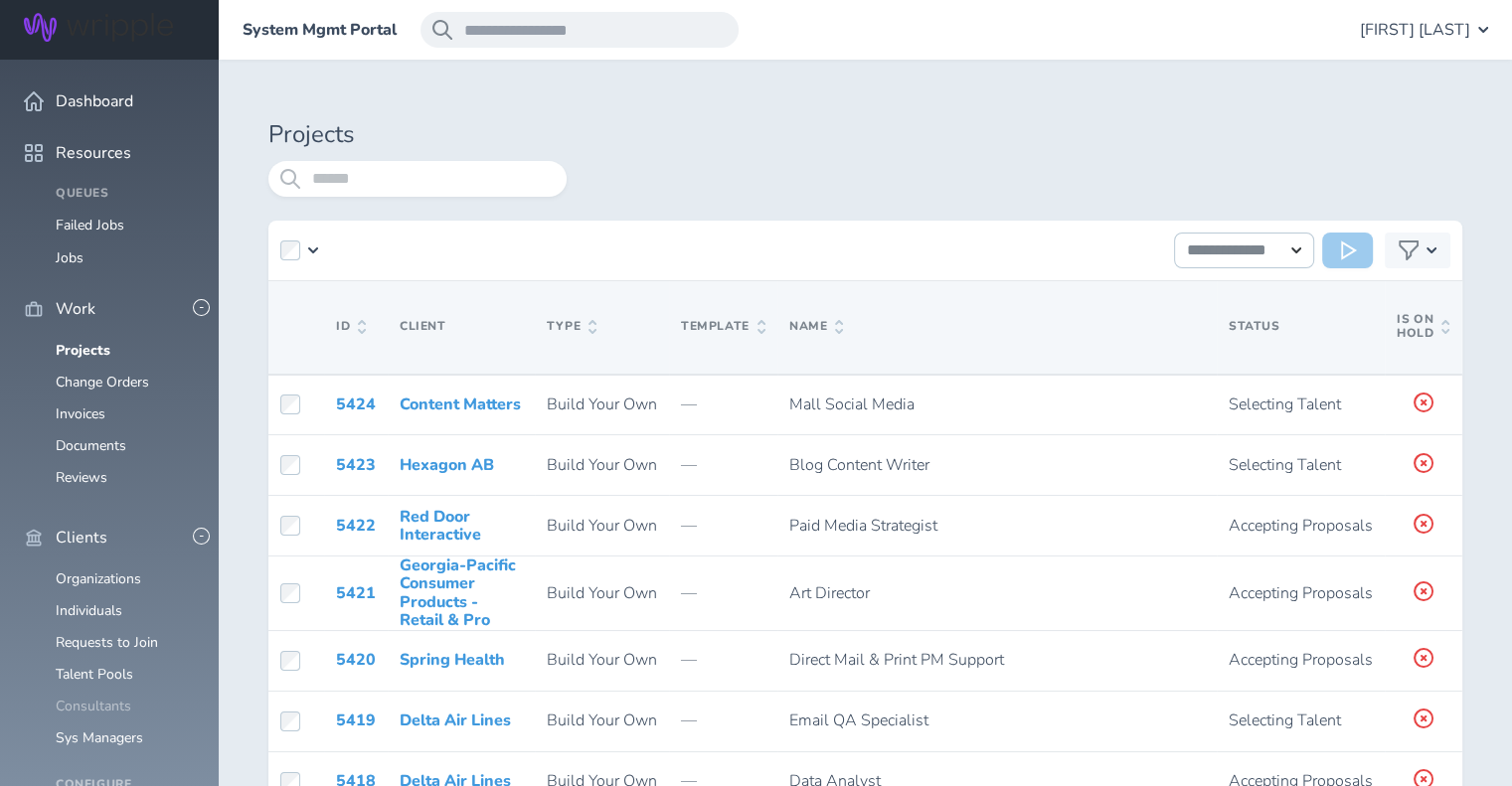 click on "Consultants" at bounding box center (93, 706) 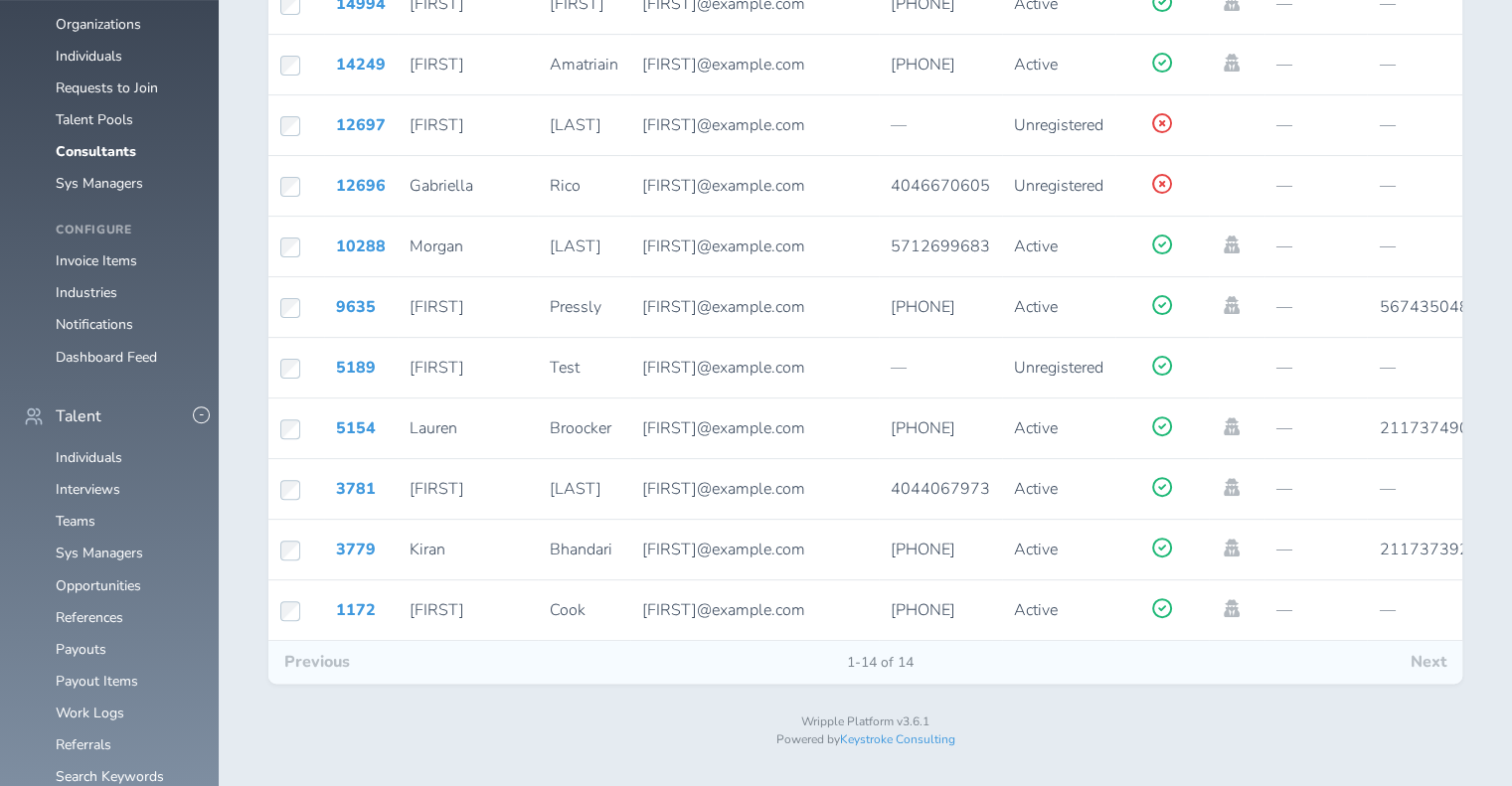 scroll, scrollTop: 565, scrollLeft: 0, axis: vertical 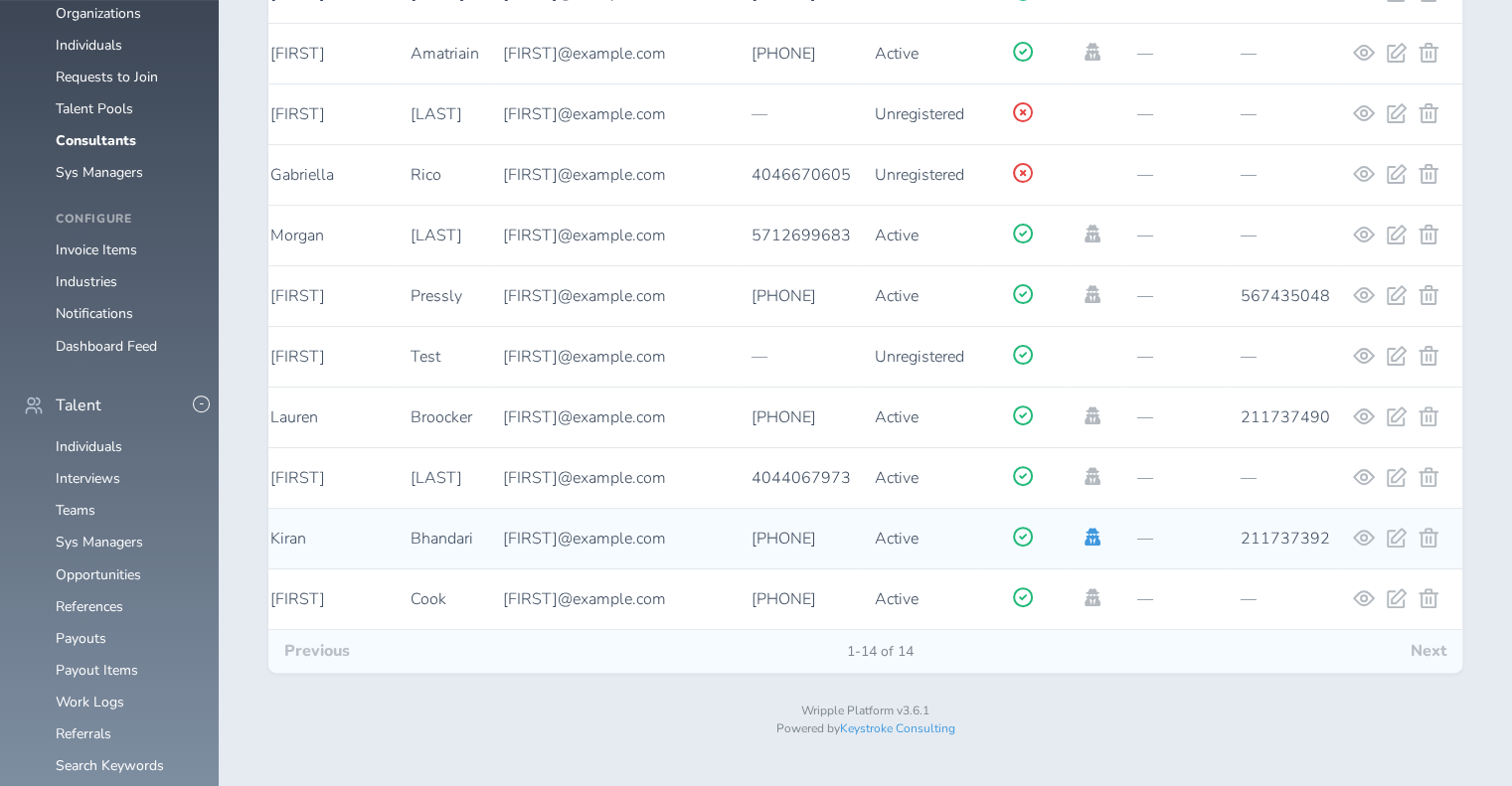 click 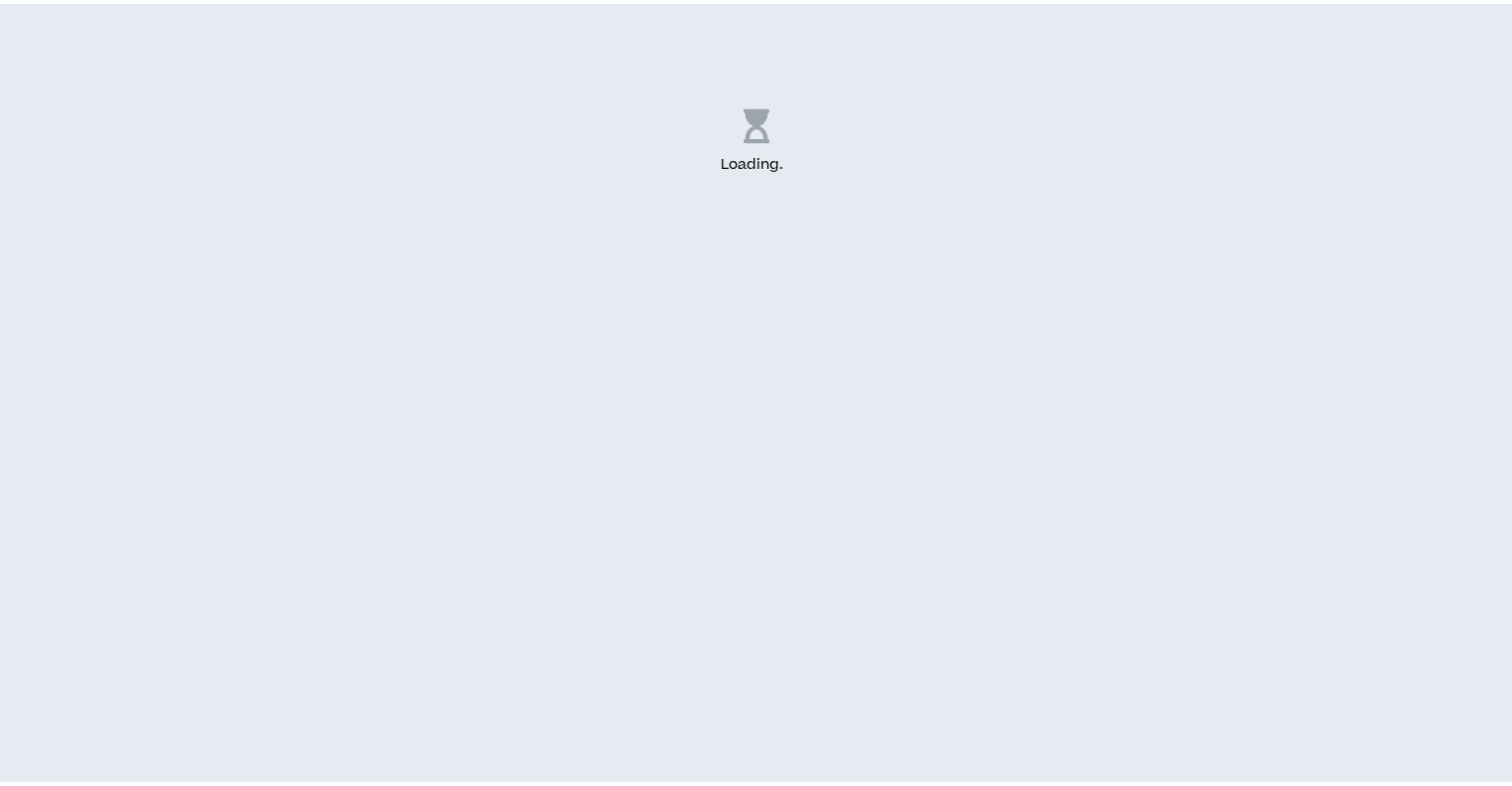 scroll, scrollTop: 0, scrollLeft: 0, axis: both 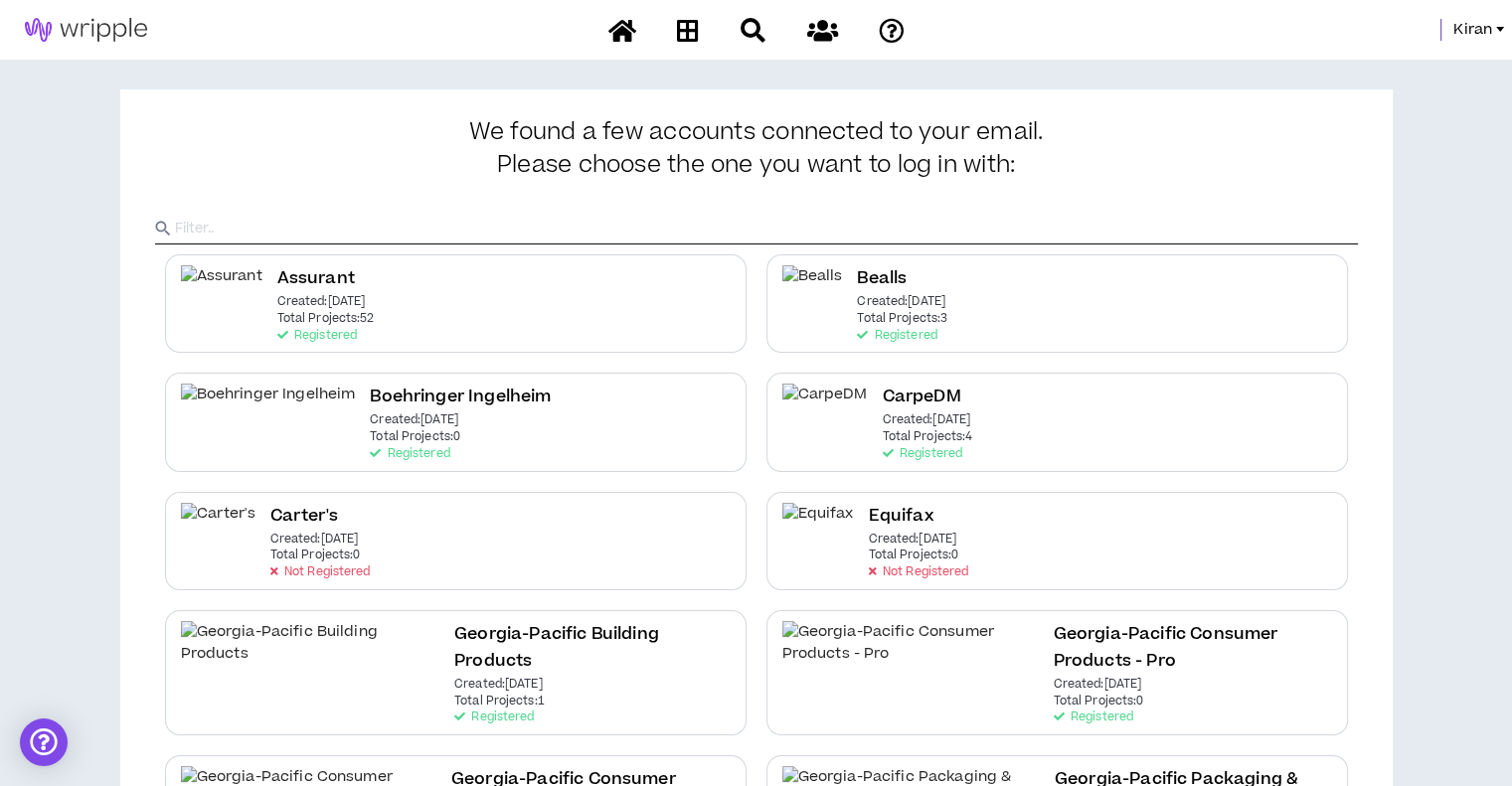 click at bounding box center [766, 229] 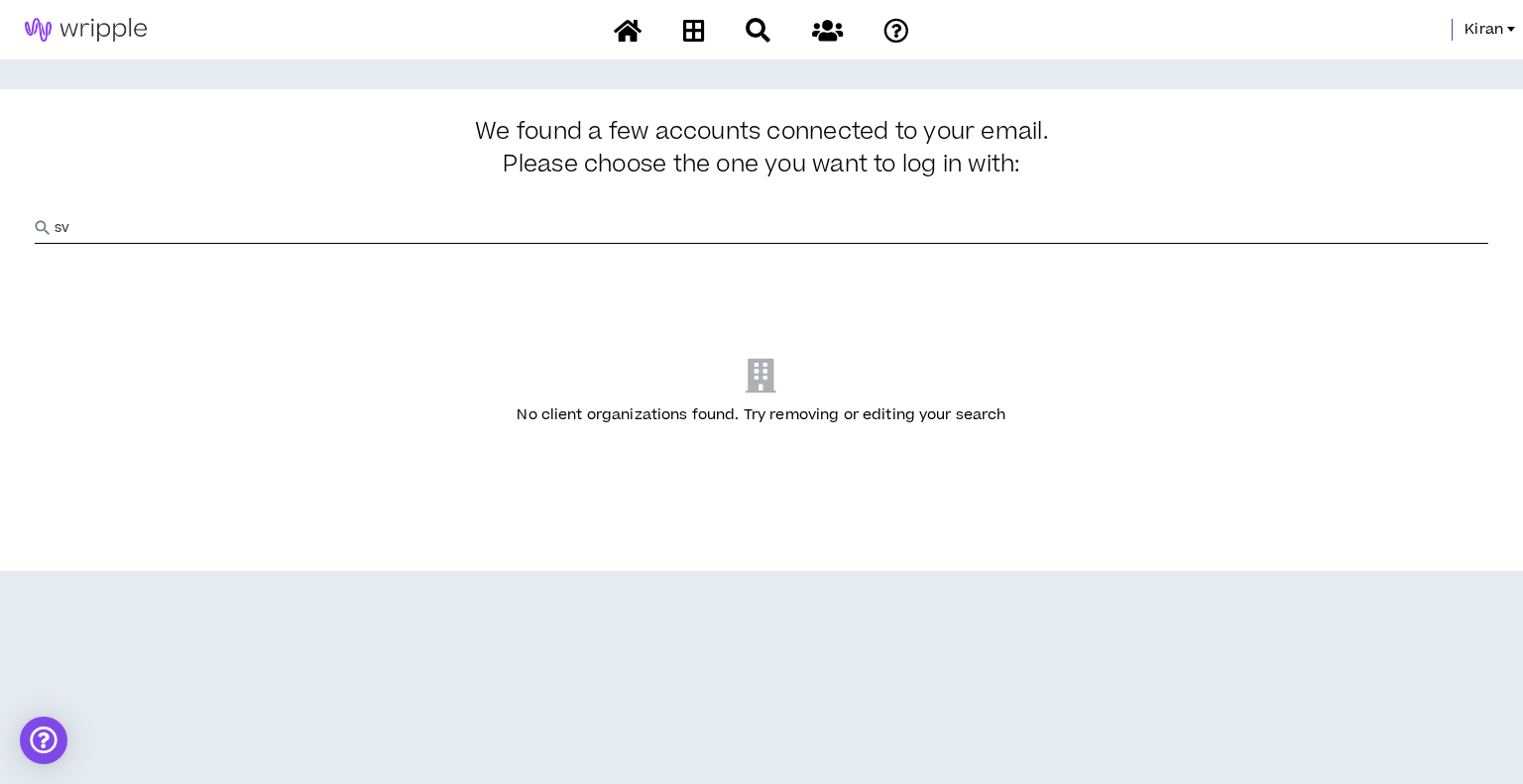 type on "s" 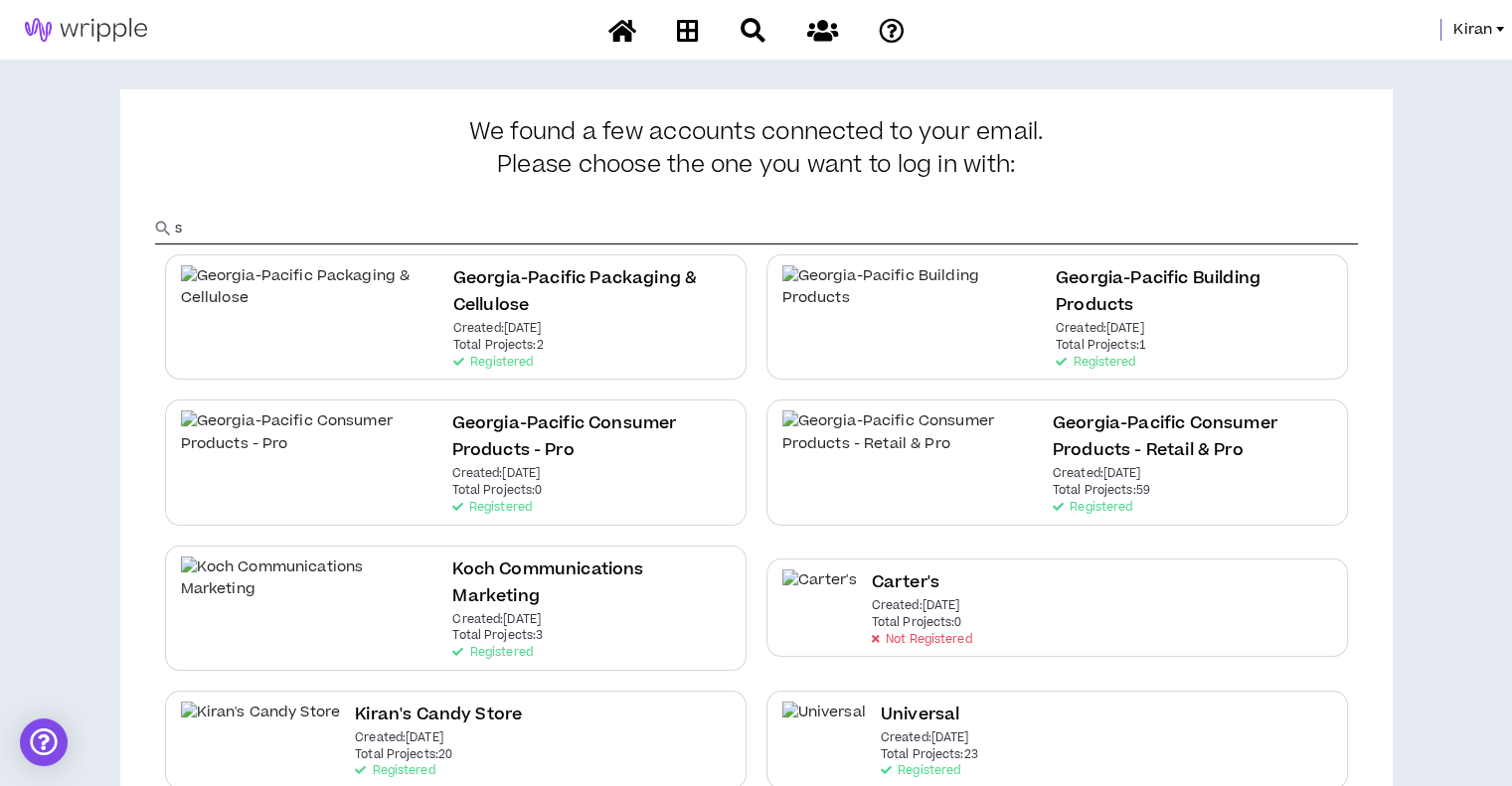 type 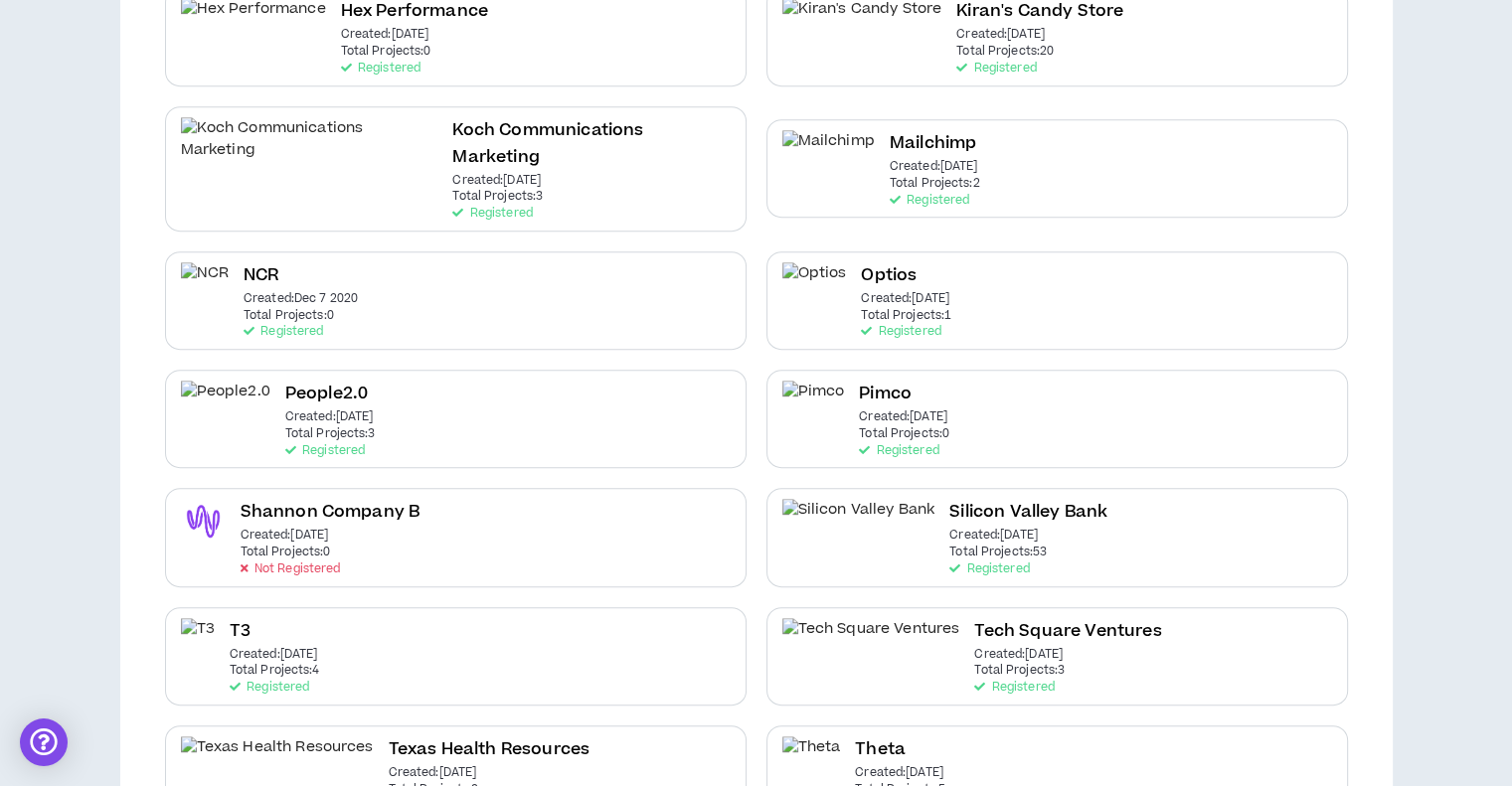 scroll, scrollTop: 912, scrollLeft: 0, axis: vertical 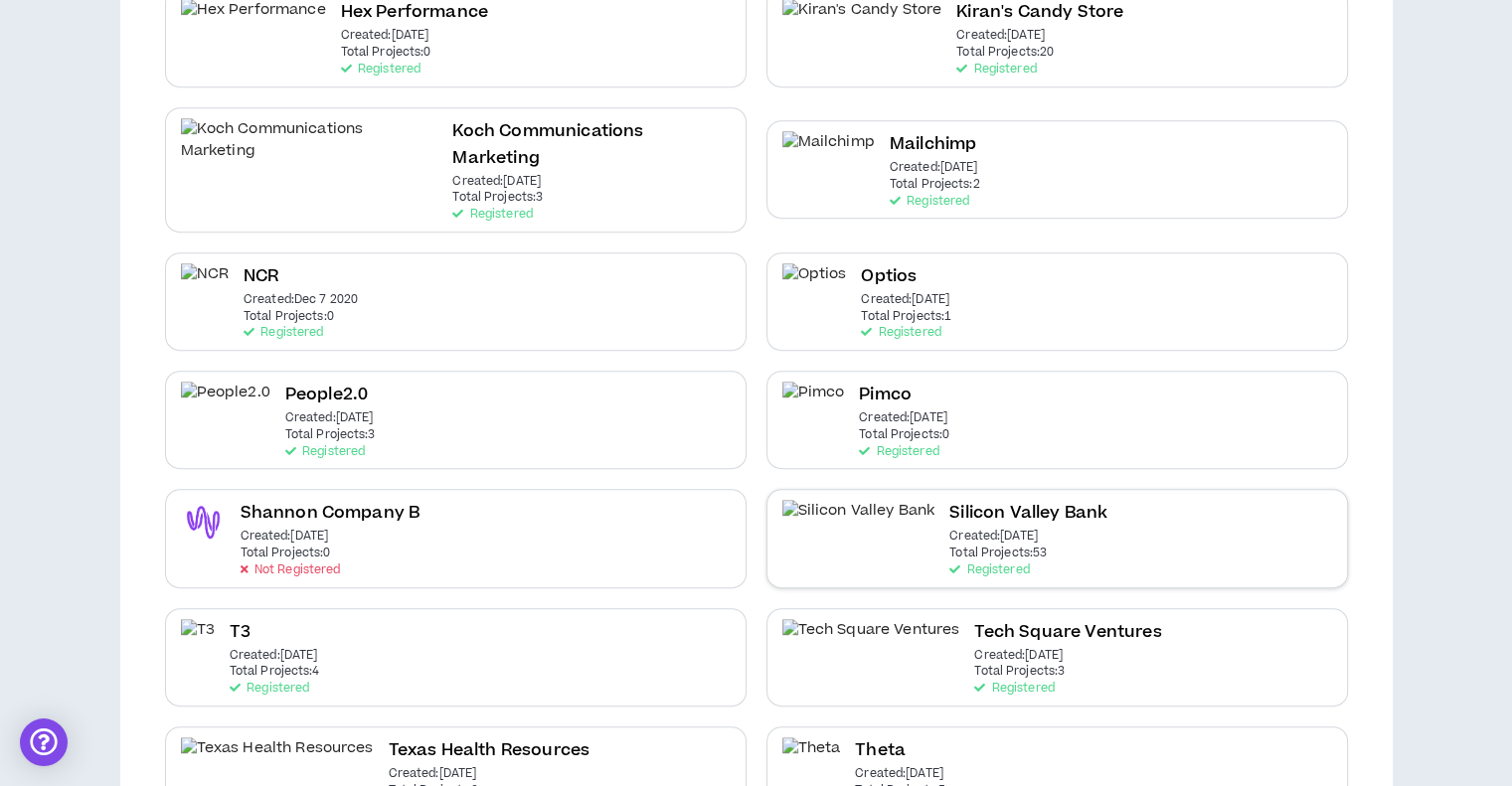 click on "Silicon Valley Bank Created:  Aug 24 2021 Total Projects:  53    Registered" at bounding box center (1028, 538) 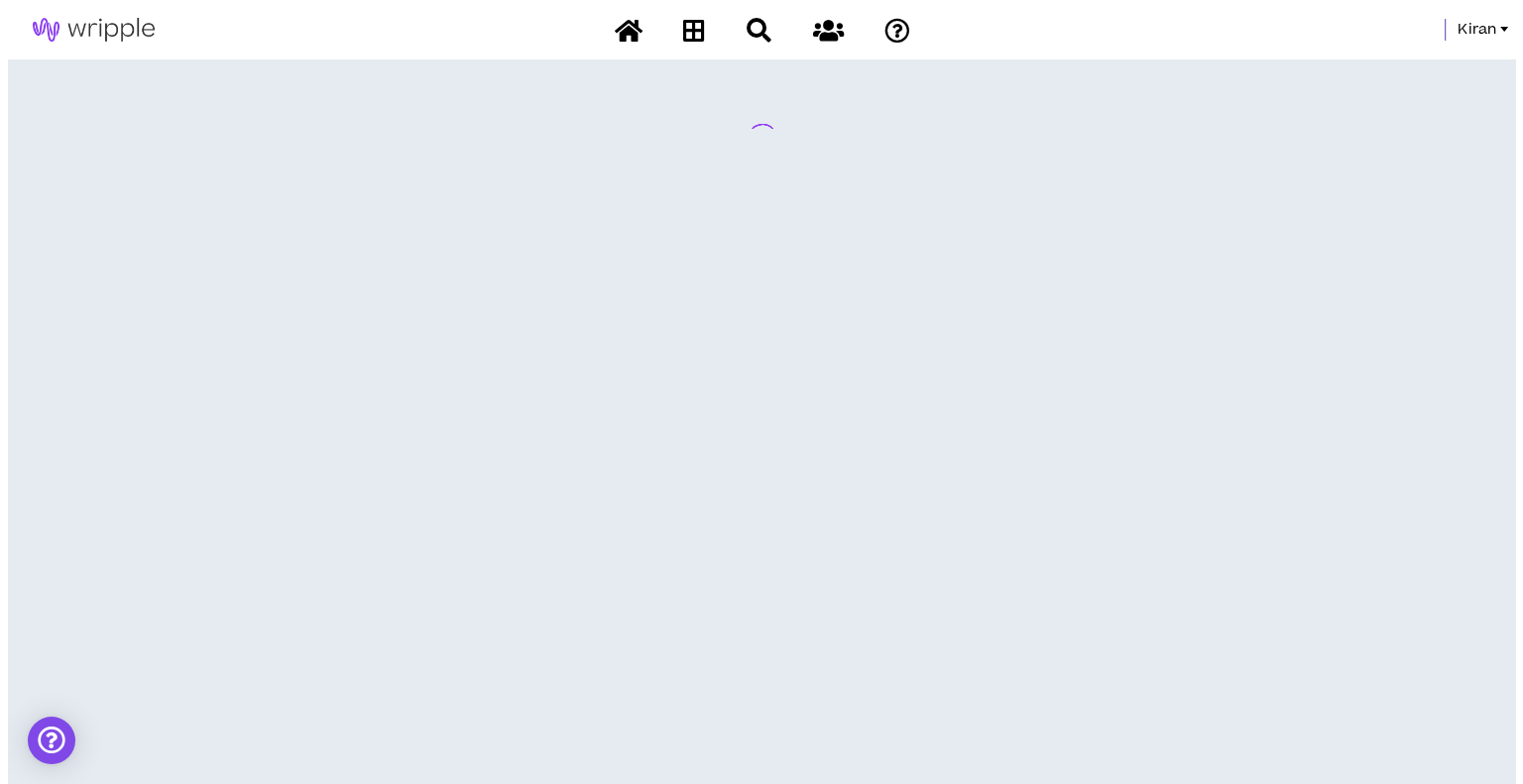 scroll, scrollTop: 0, scrollLeft: 0, axis: both 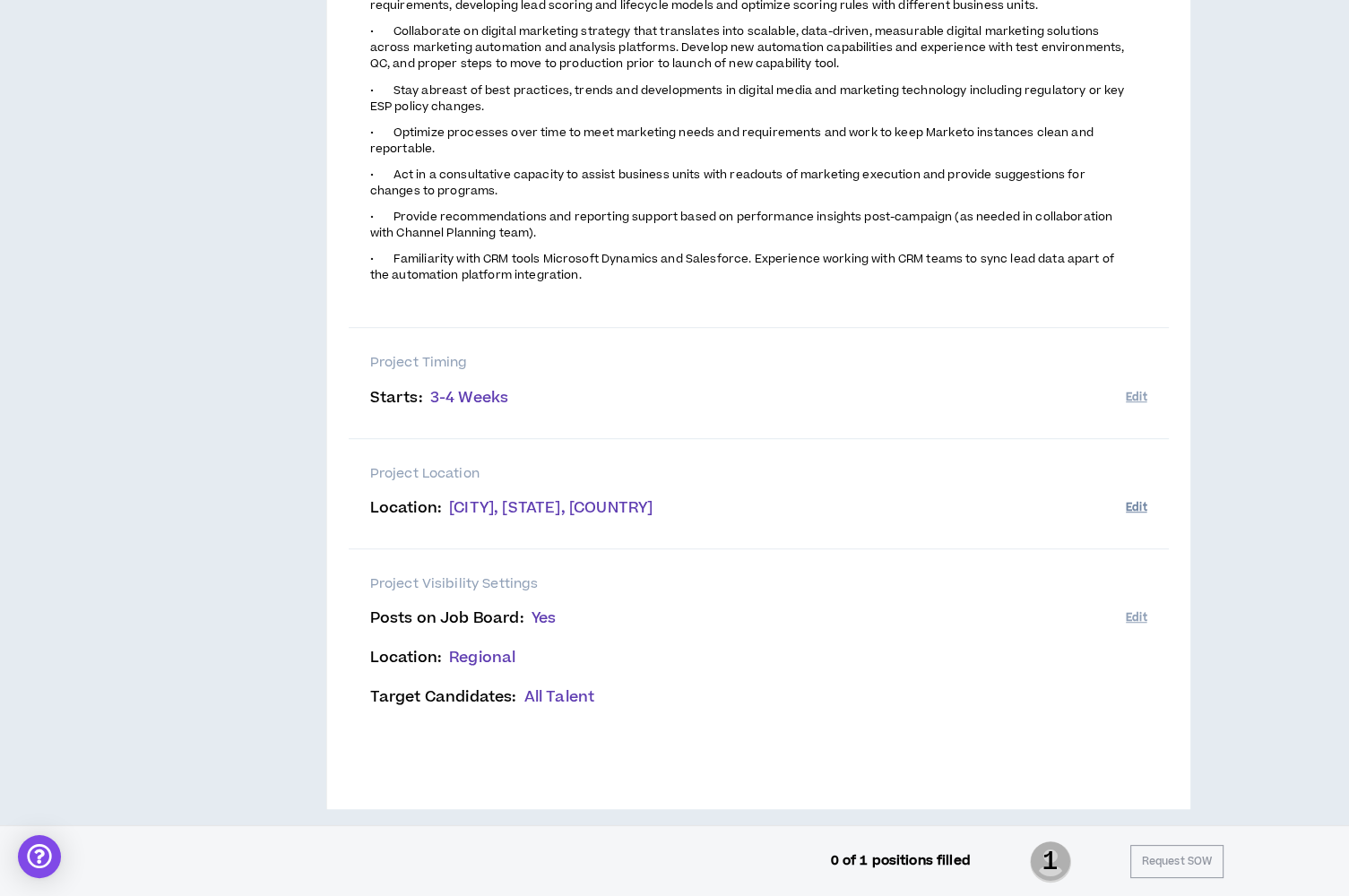 click on "Edit" at bounding box center (1136, 507) 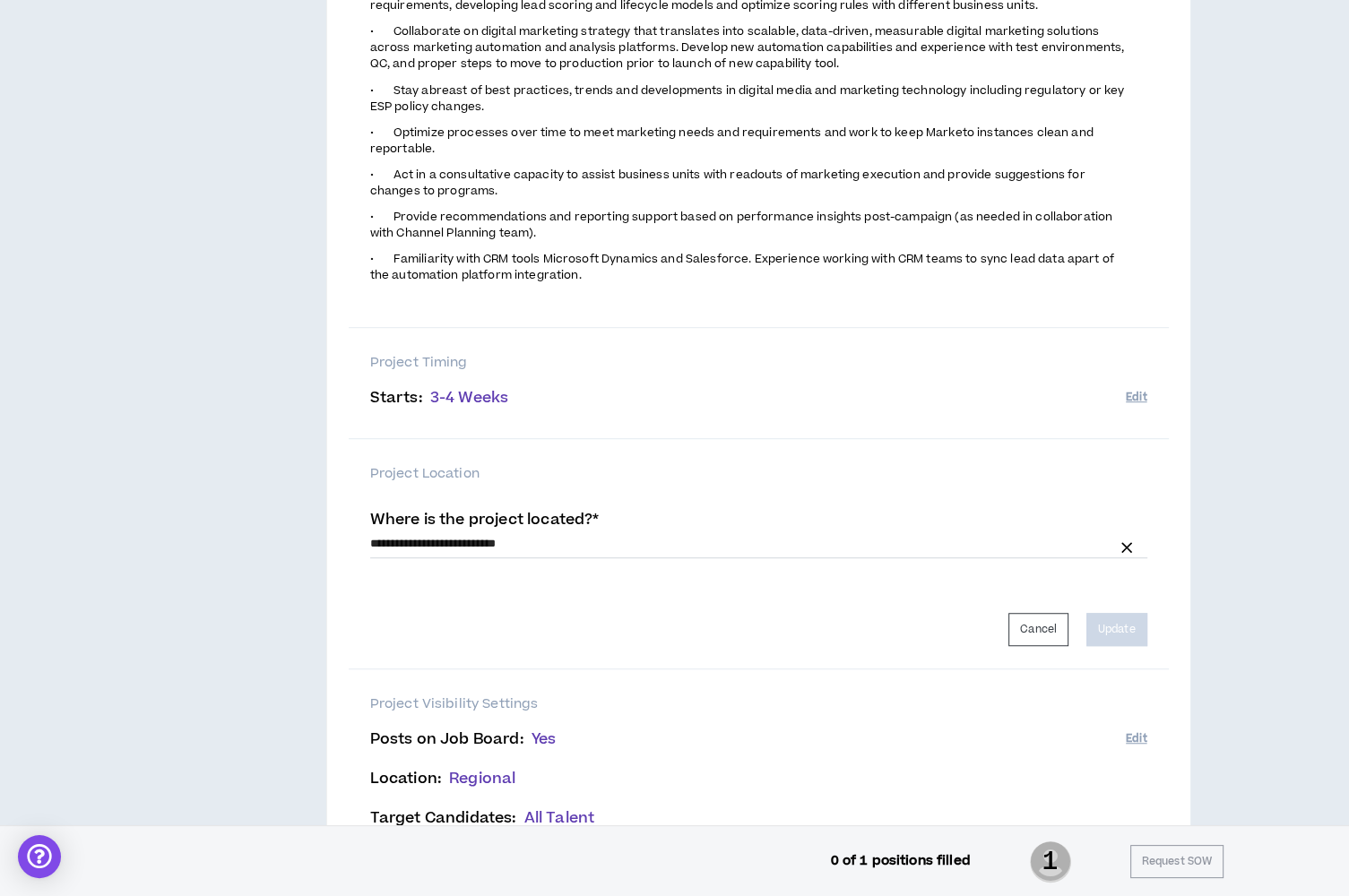 click on "**********" at bounding box center [758, 544] 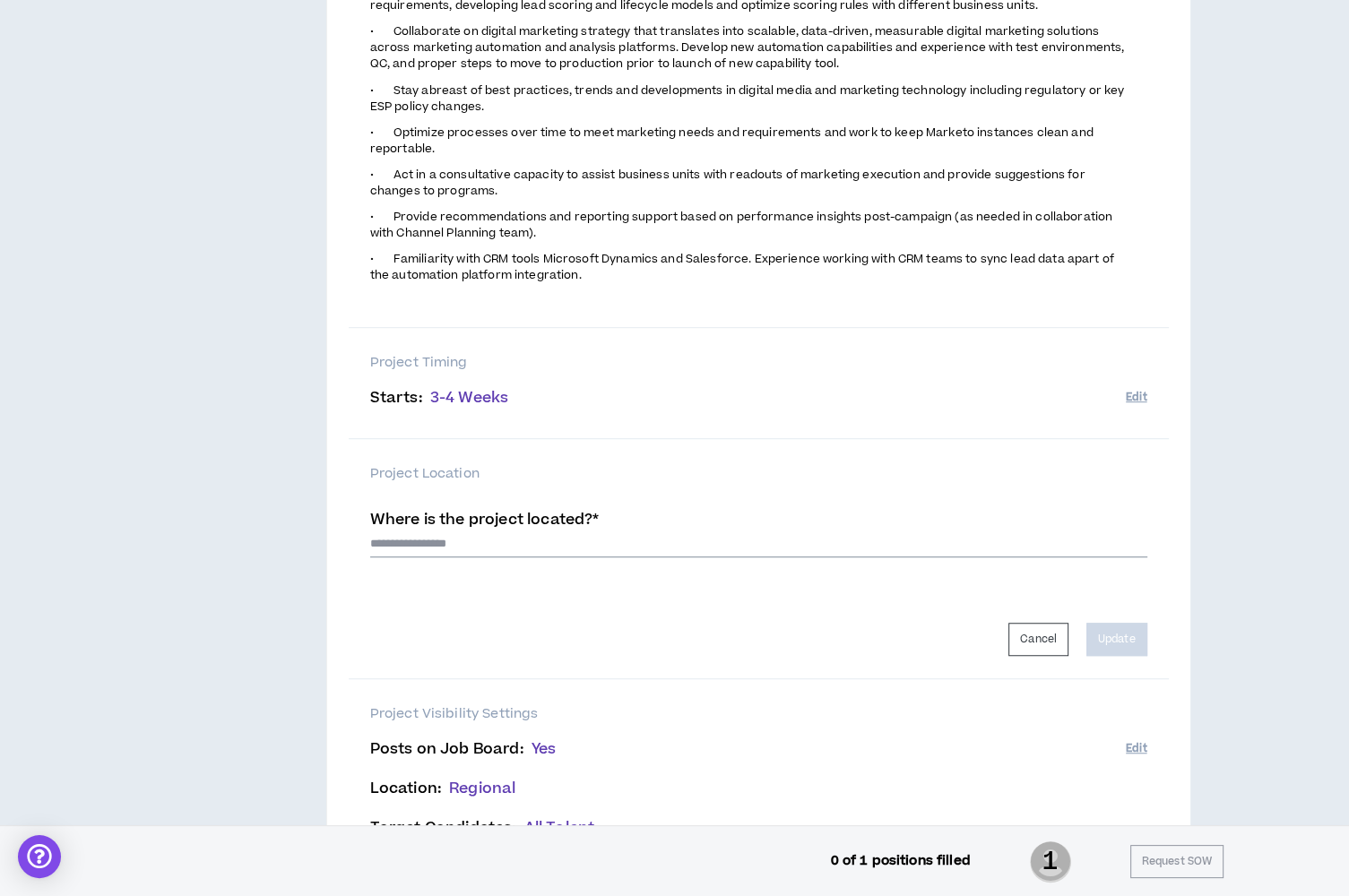 click at bounding box center [758, 544] 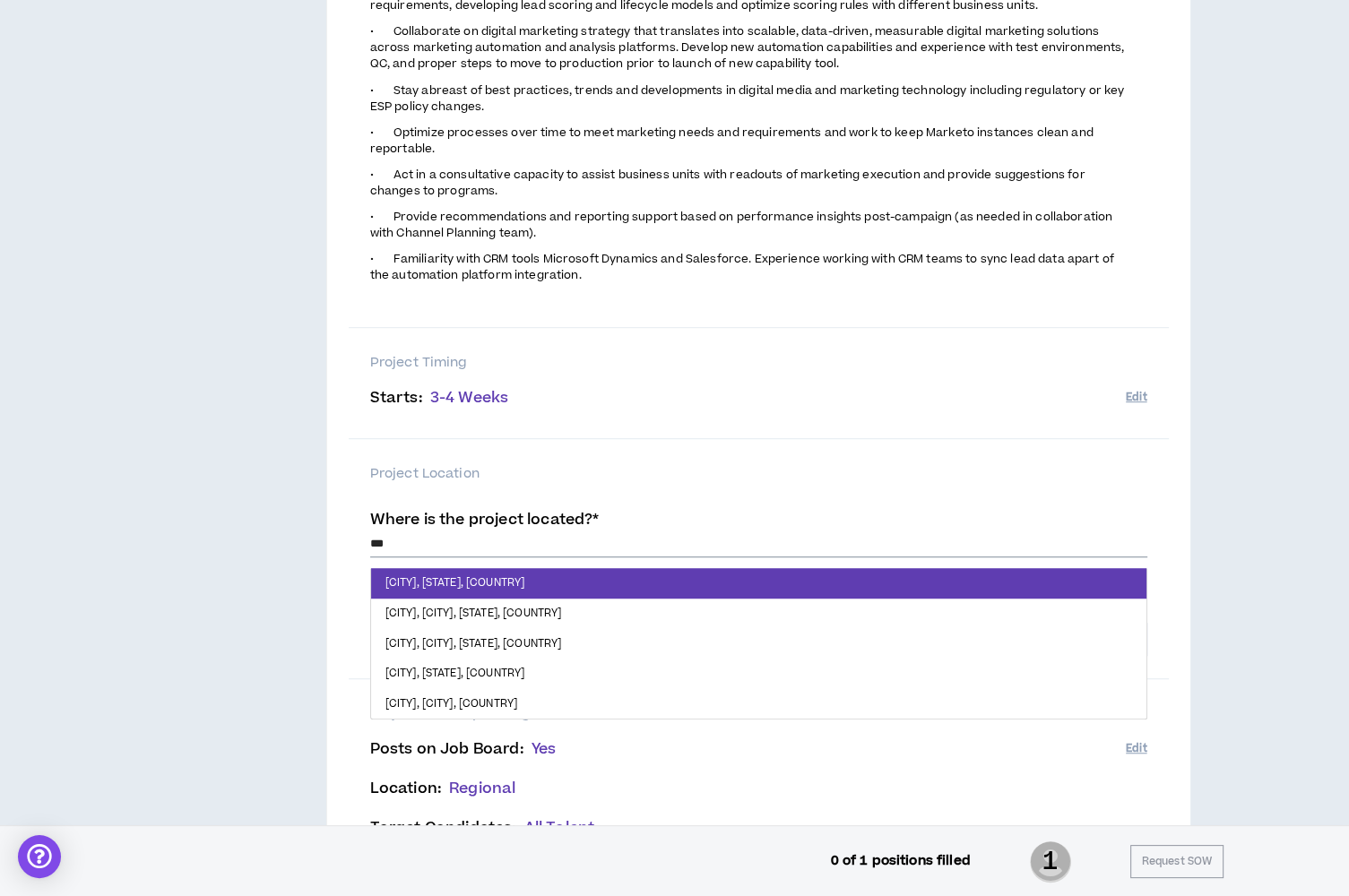 type on "****" 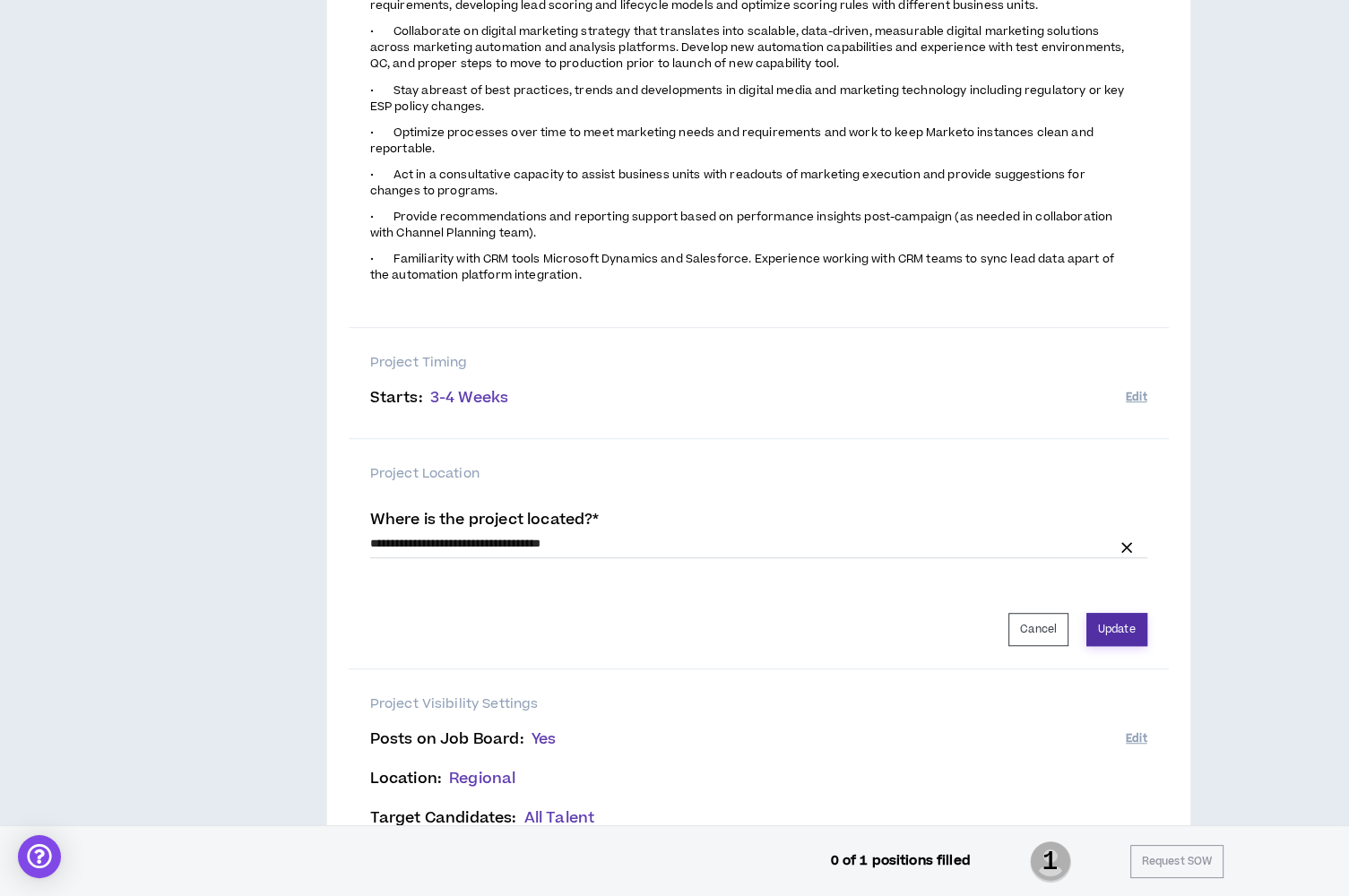 click on "Update" at bounding box center [1117, 629] 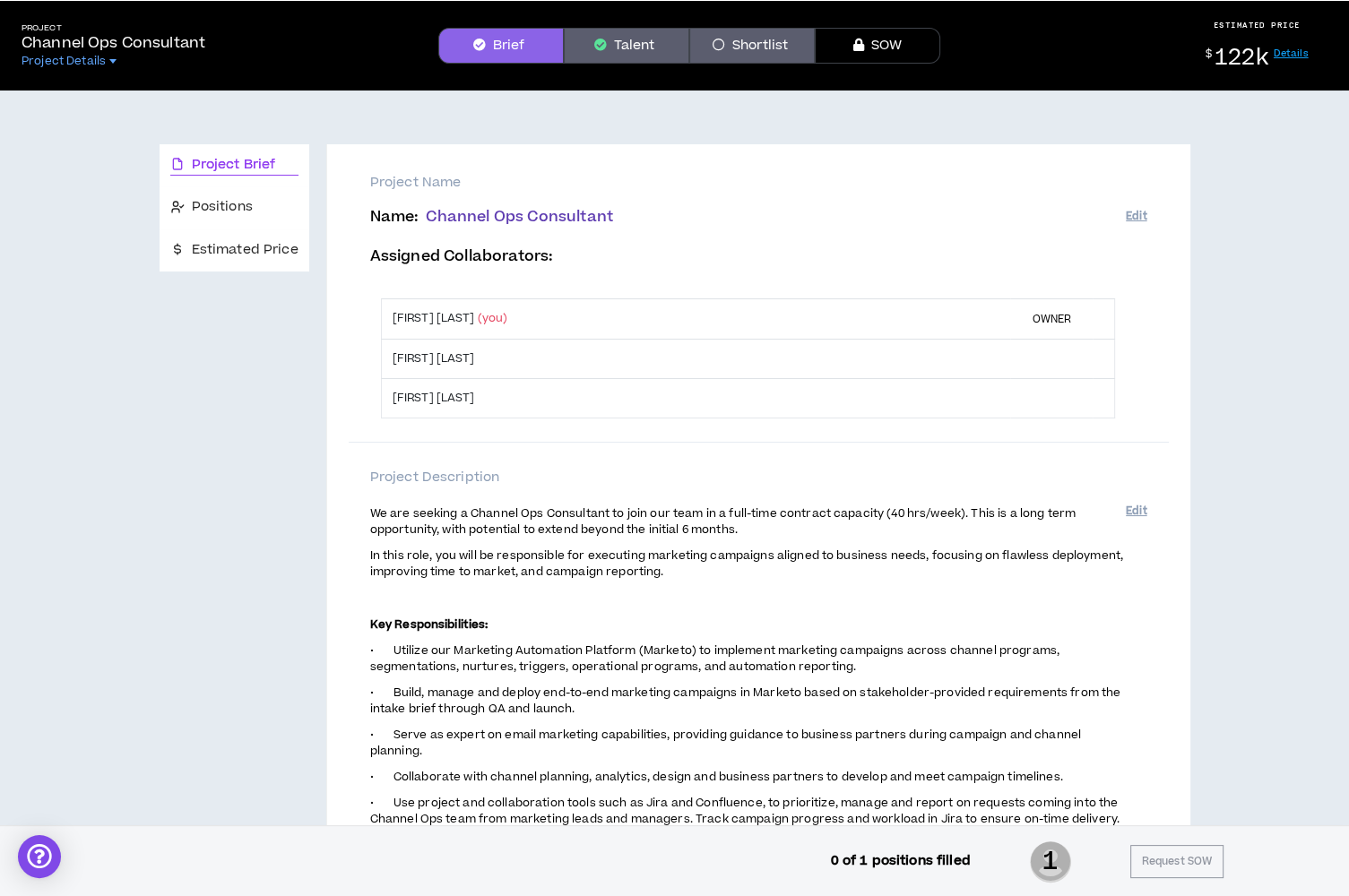 scroll, scrollTop: 51, scrollLeft: 0, axis: vertical 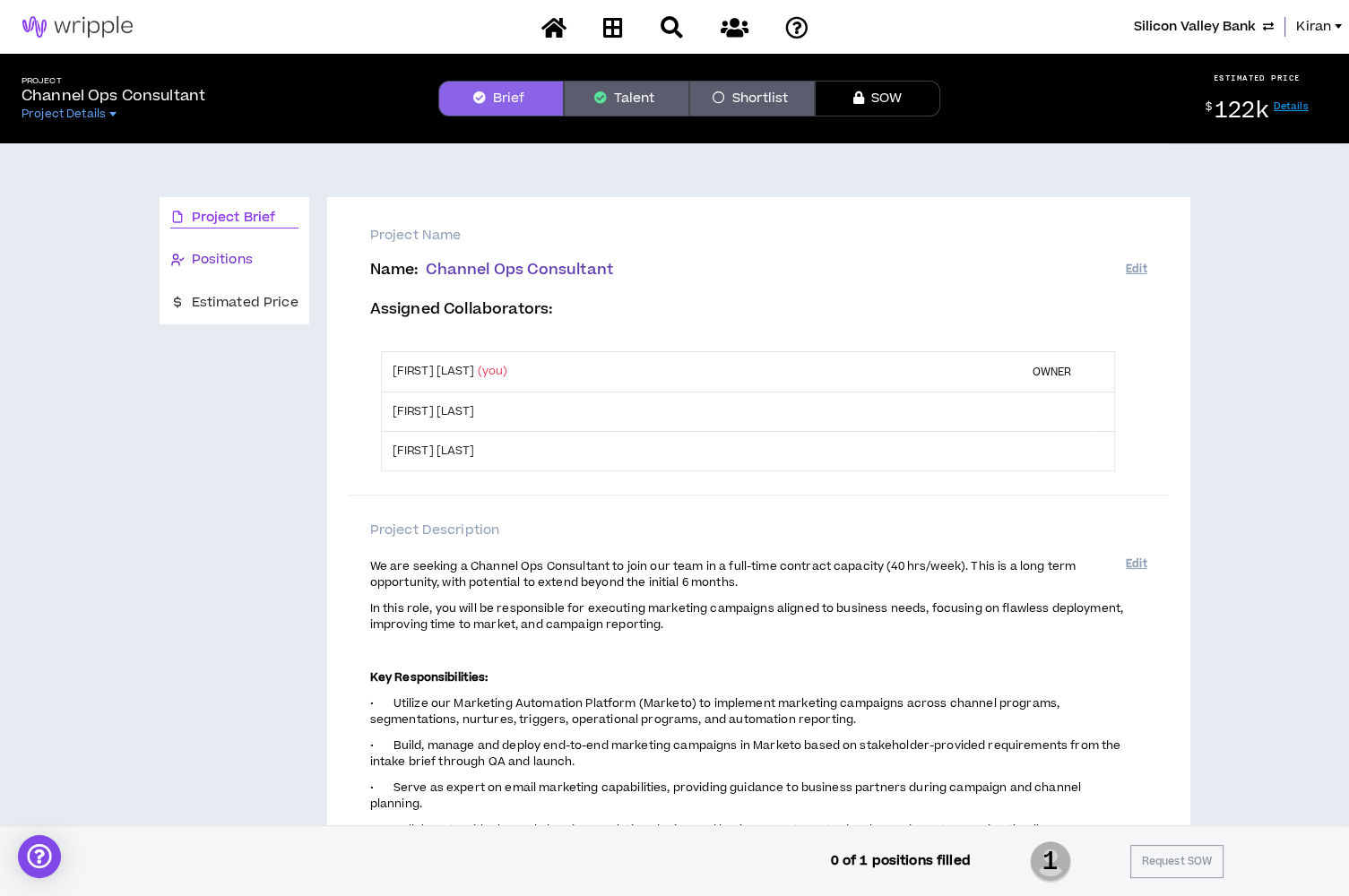 click on "Positions" at bounding box center (222, 260) 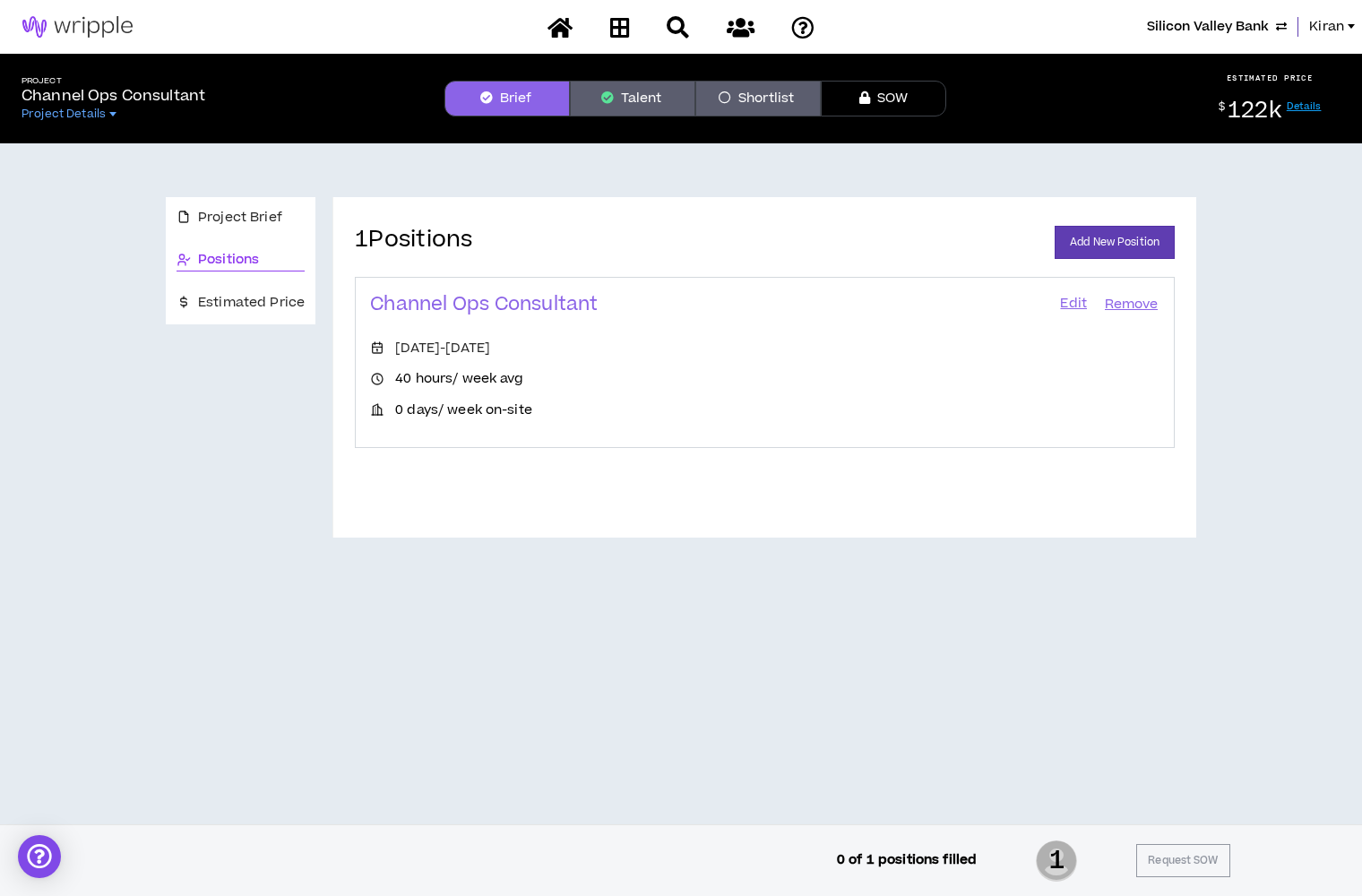 click on "Edit" at bounding box center (1073, 305) 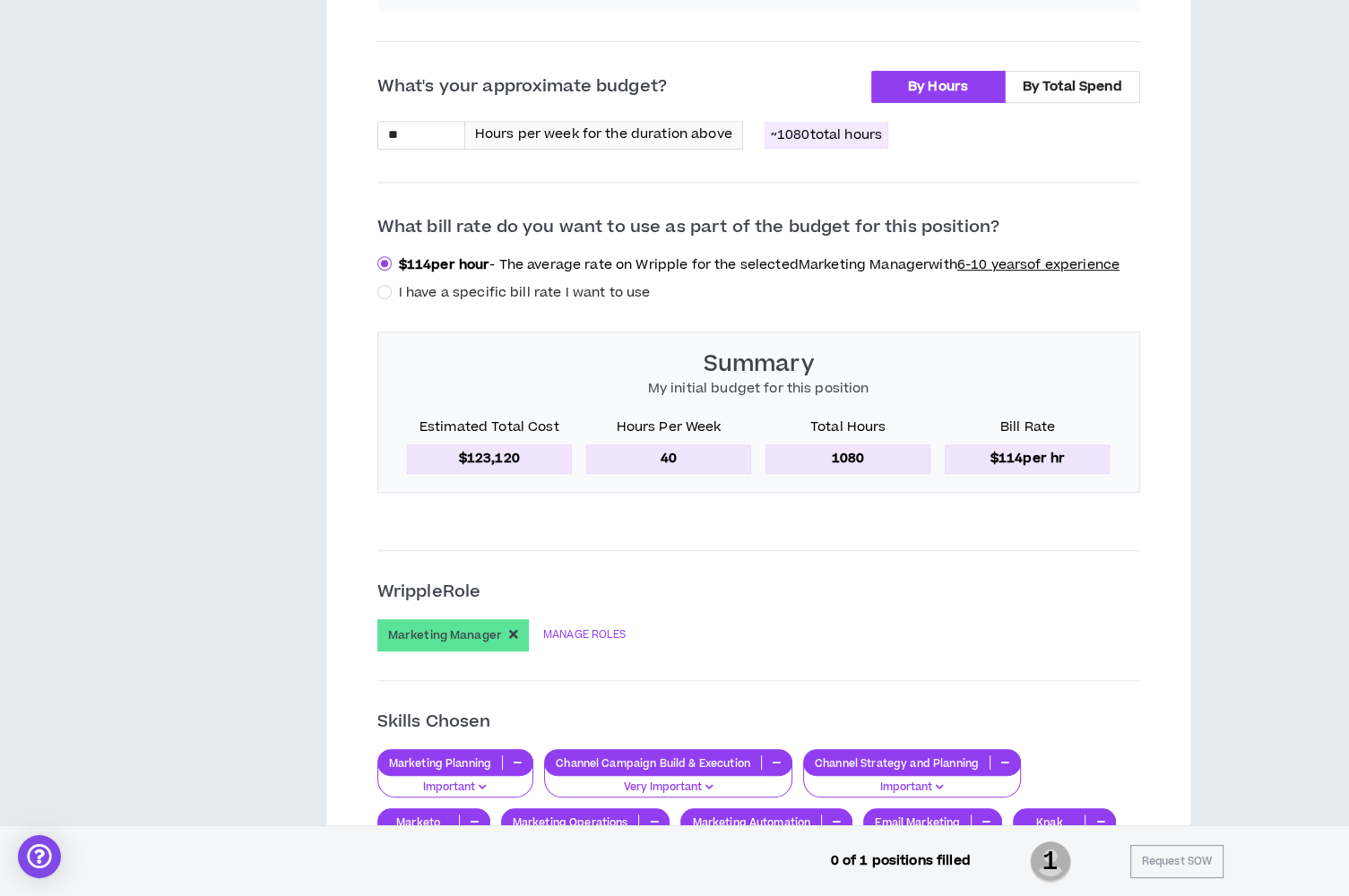 scroll, scrollTop: 790, scrollLeft: 0, axis: vertical 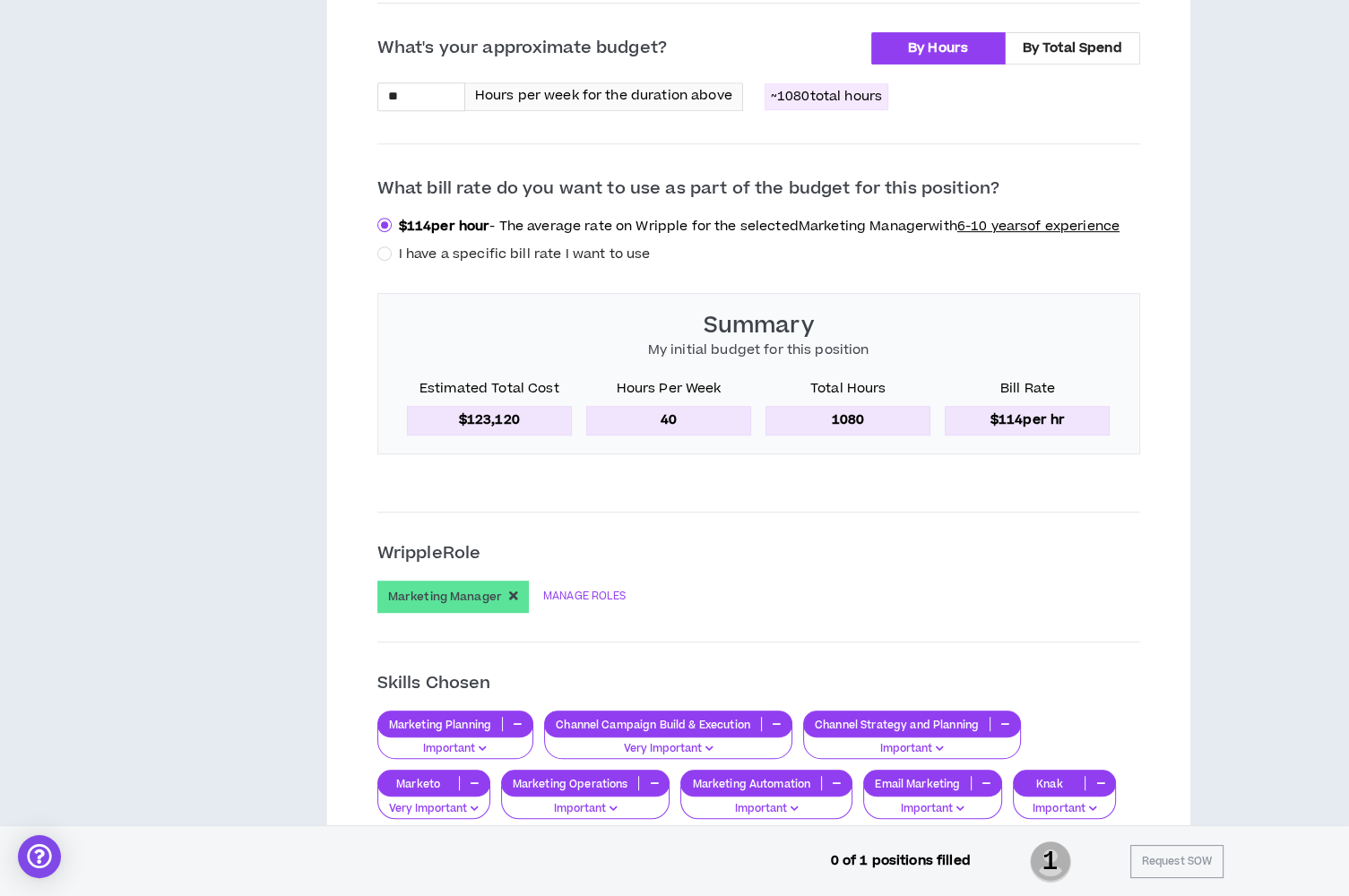click on "I have a specific bill rate I want to use" at bounding box center (524, 254) 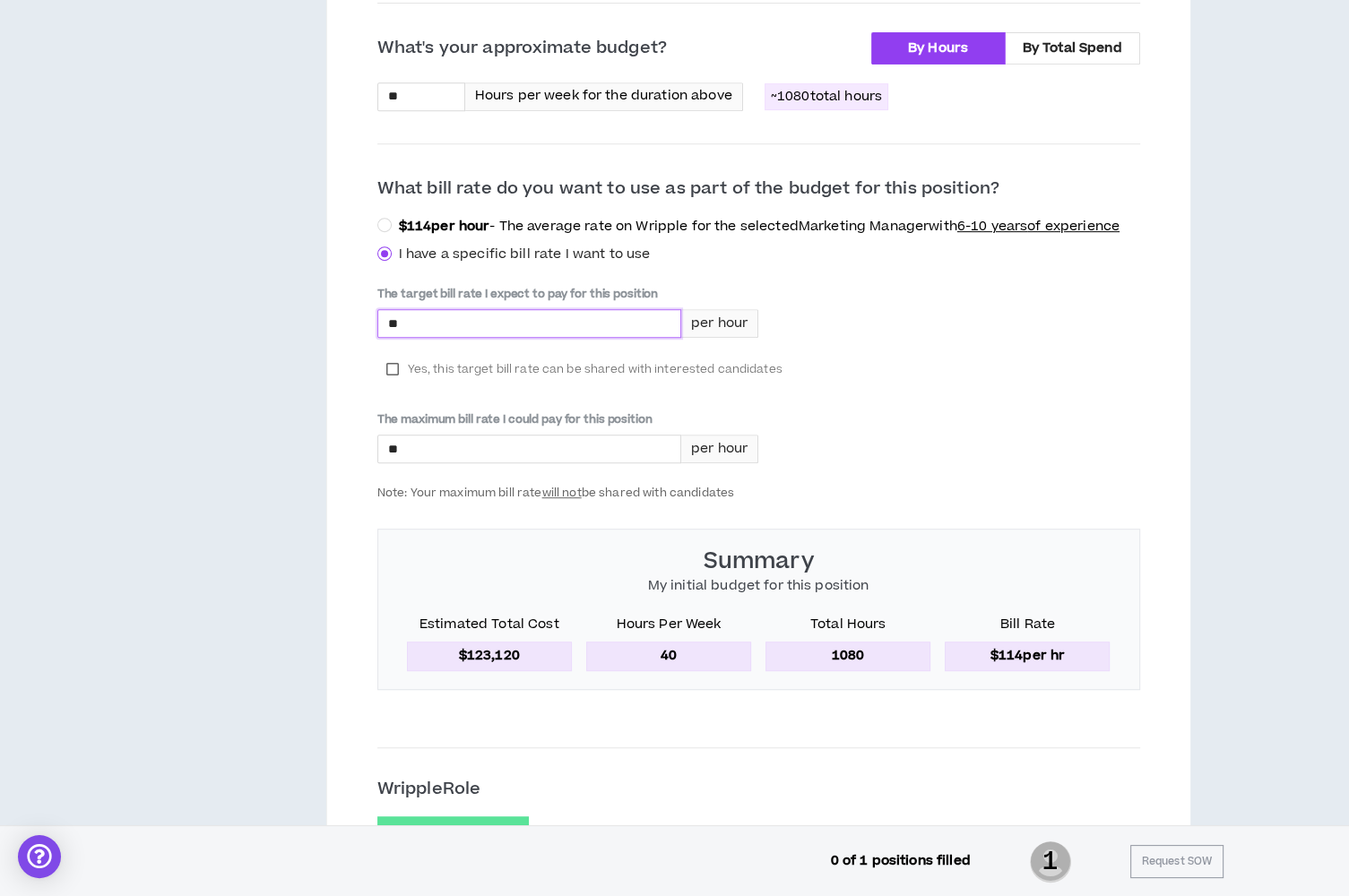 click on "*" at bounding box center [529, 323] 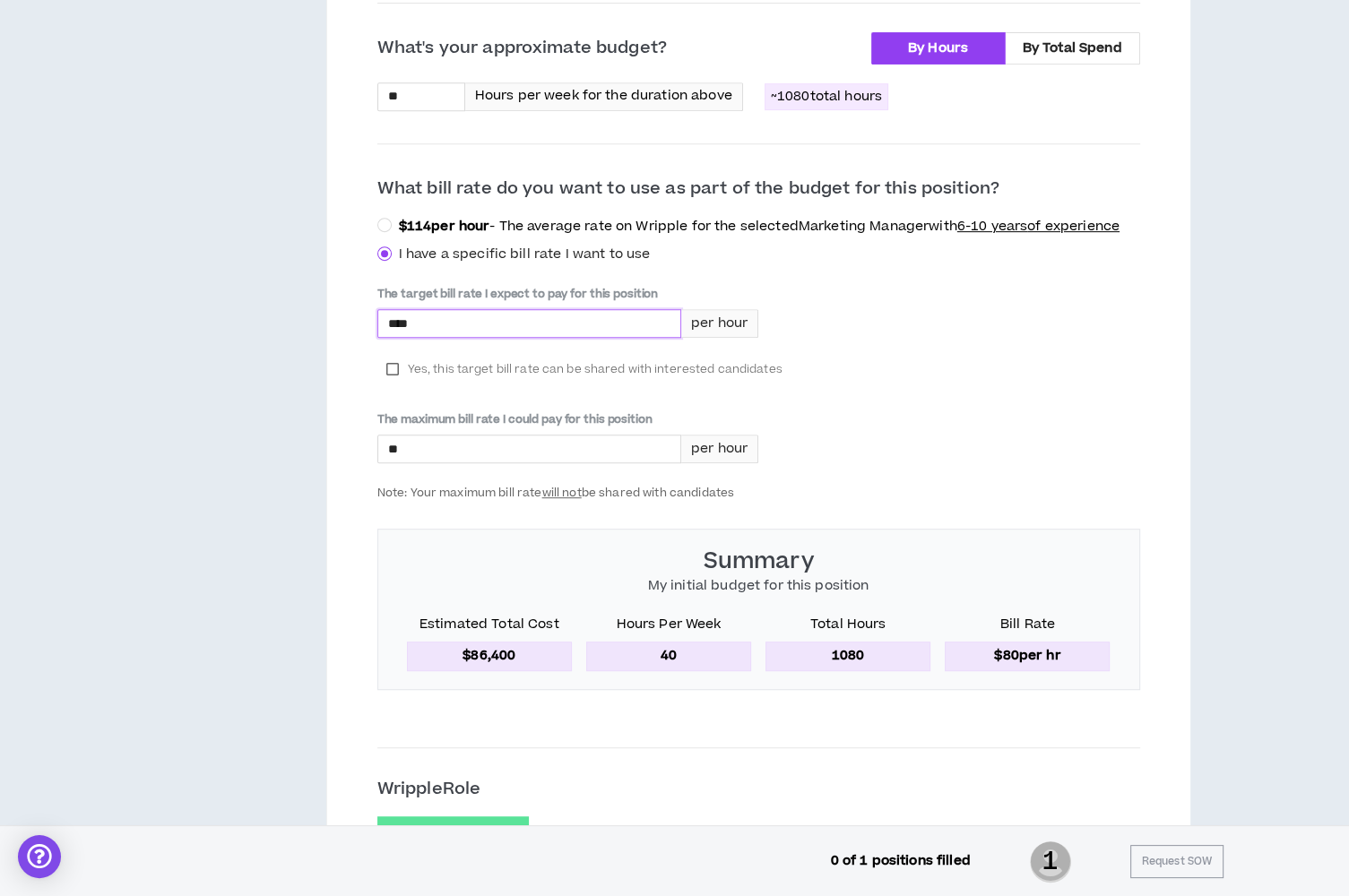 type on "****" 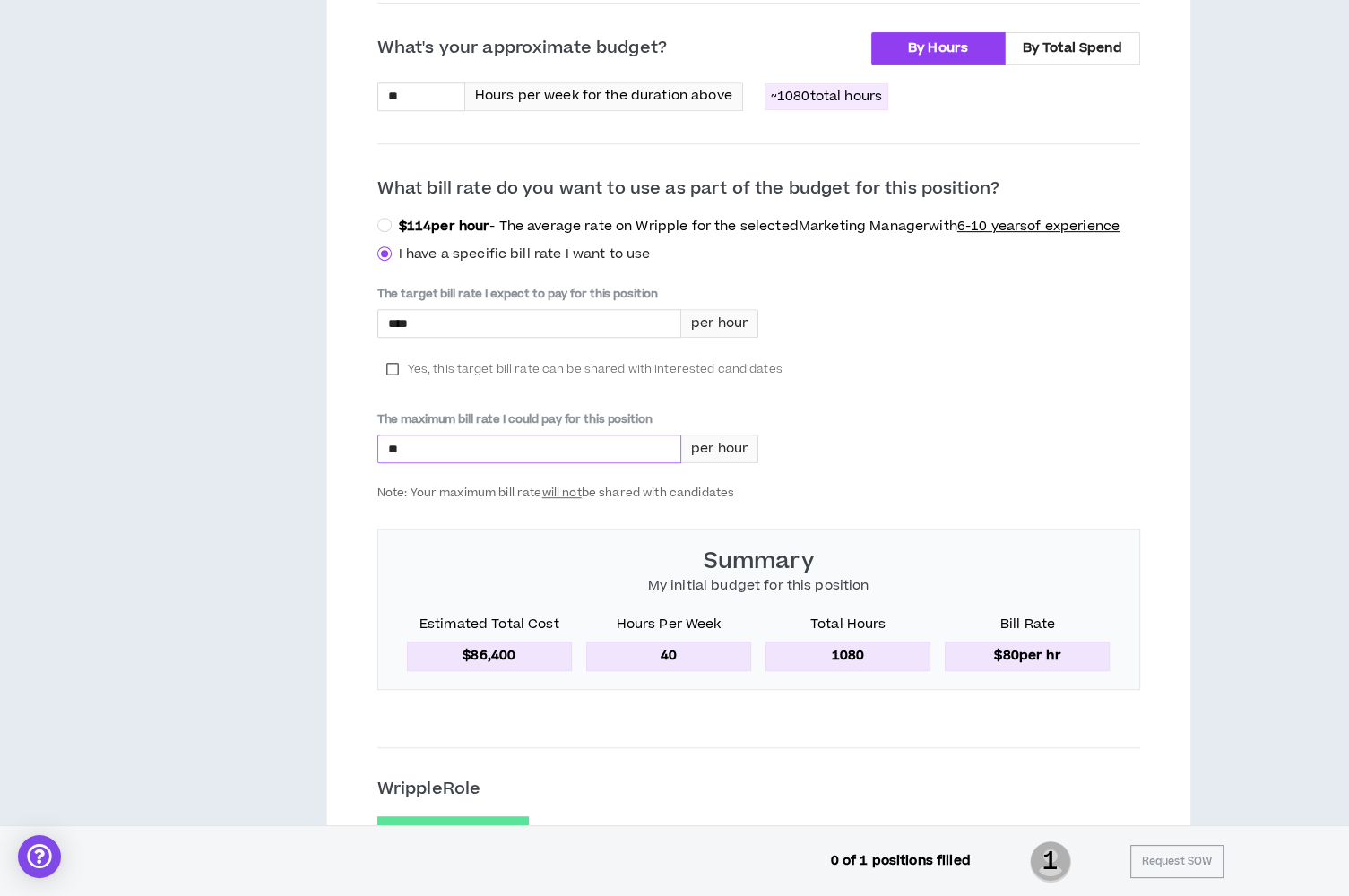 click on "*" at bounding box center (529, 449) 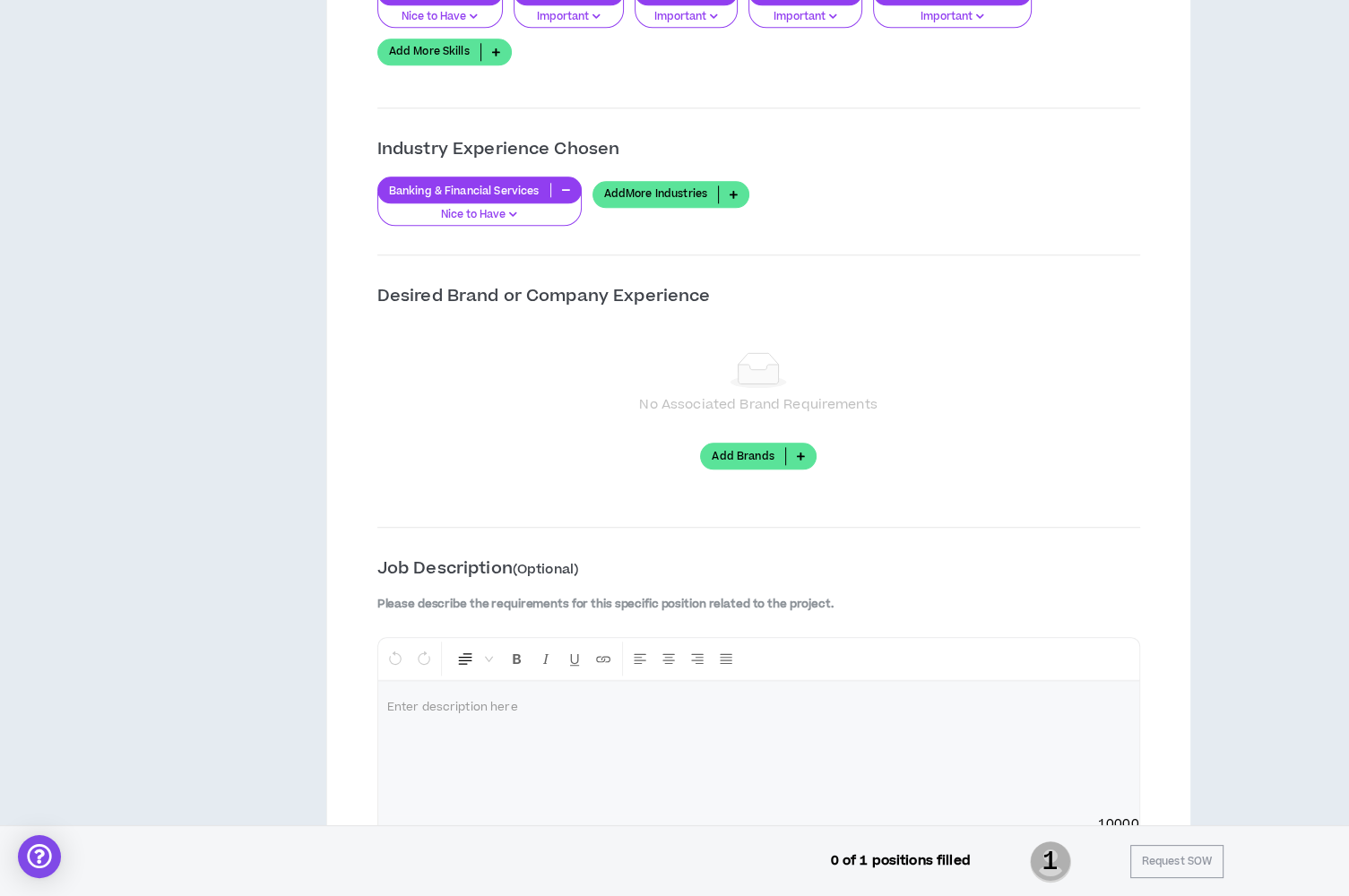 scroll, scrollTop: 2508, scrollLeft: 0, axis: vertical 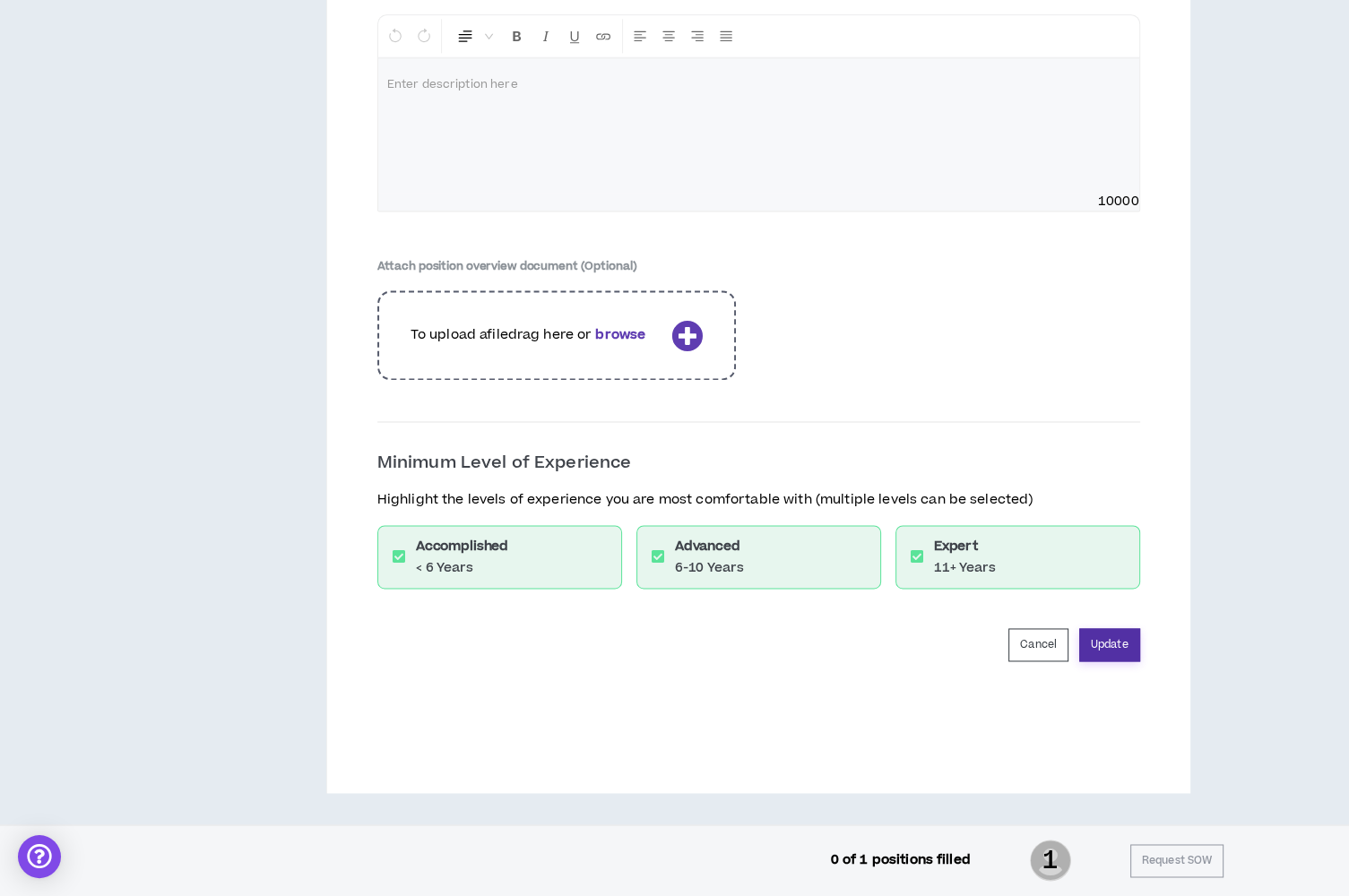 type on "****" 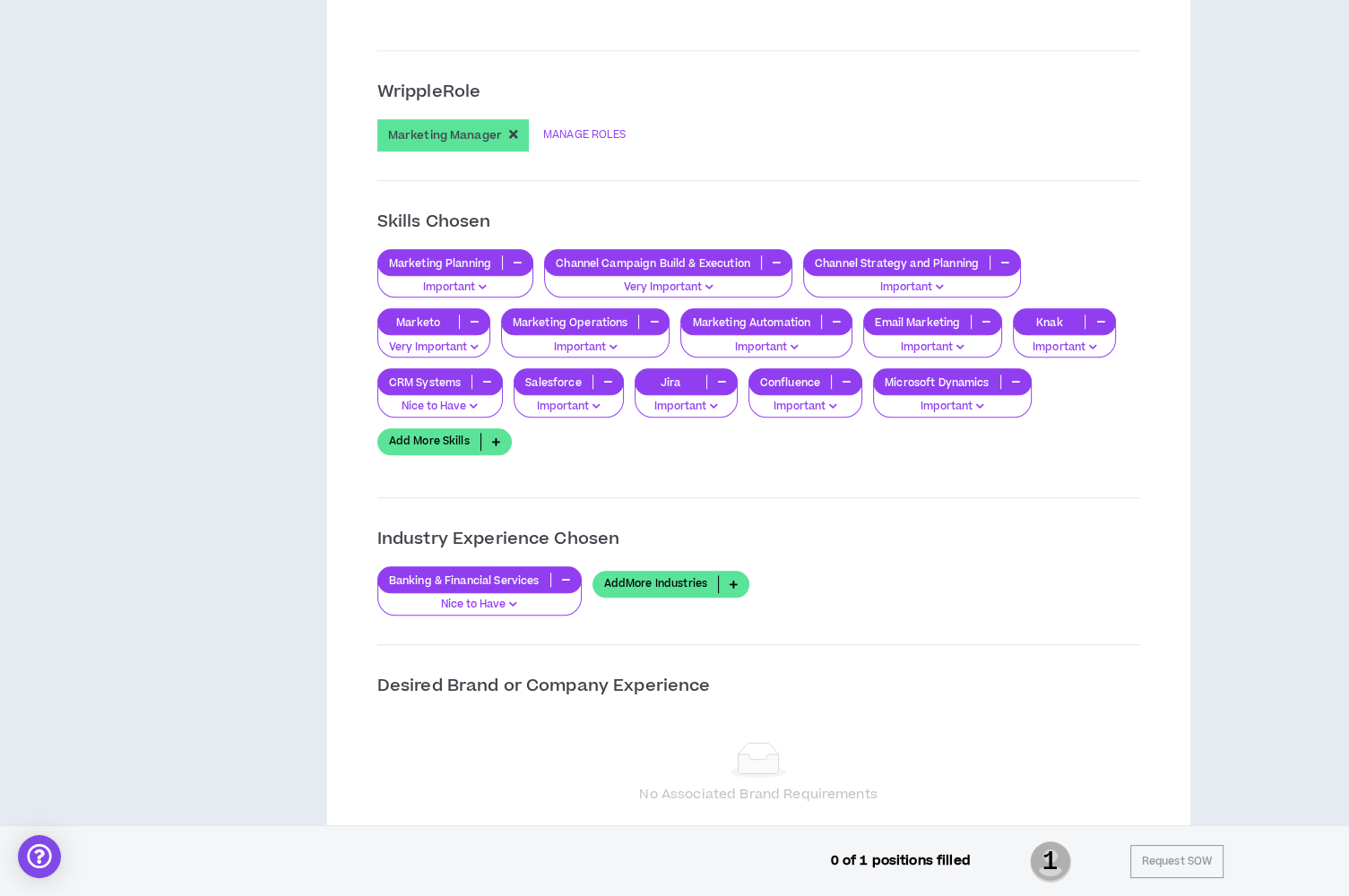 scroll, scrollTop: 1489, scrollLeft: 0, axis: vertical 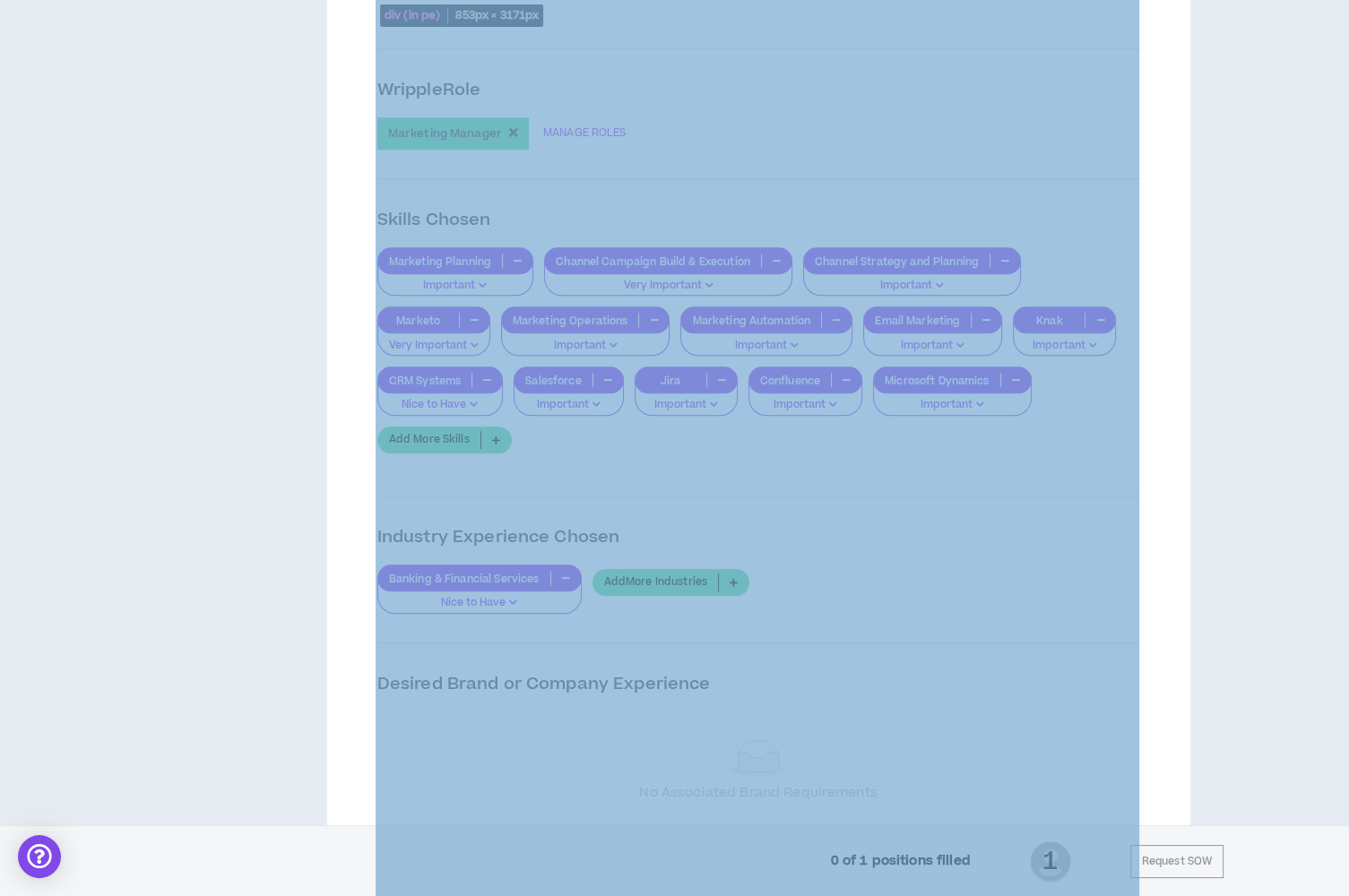 click on "**********" at bounding box center [758, 203] 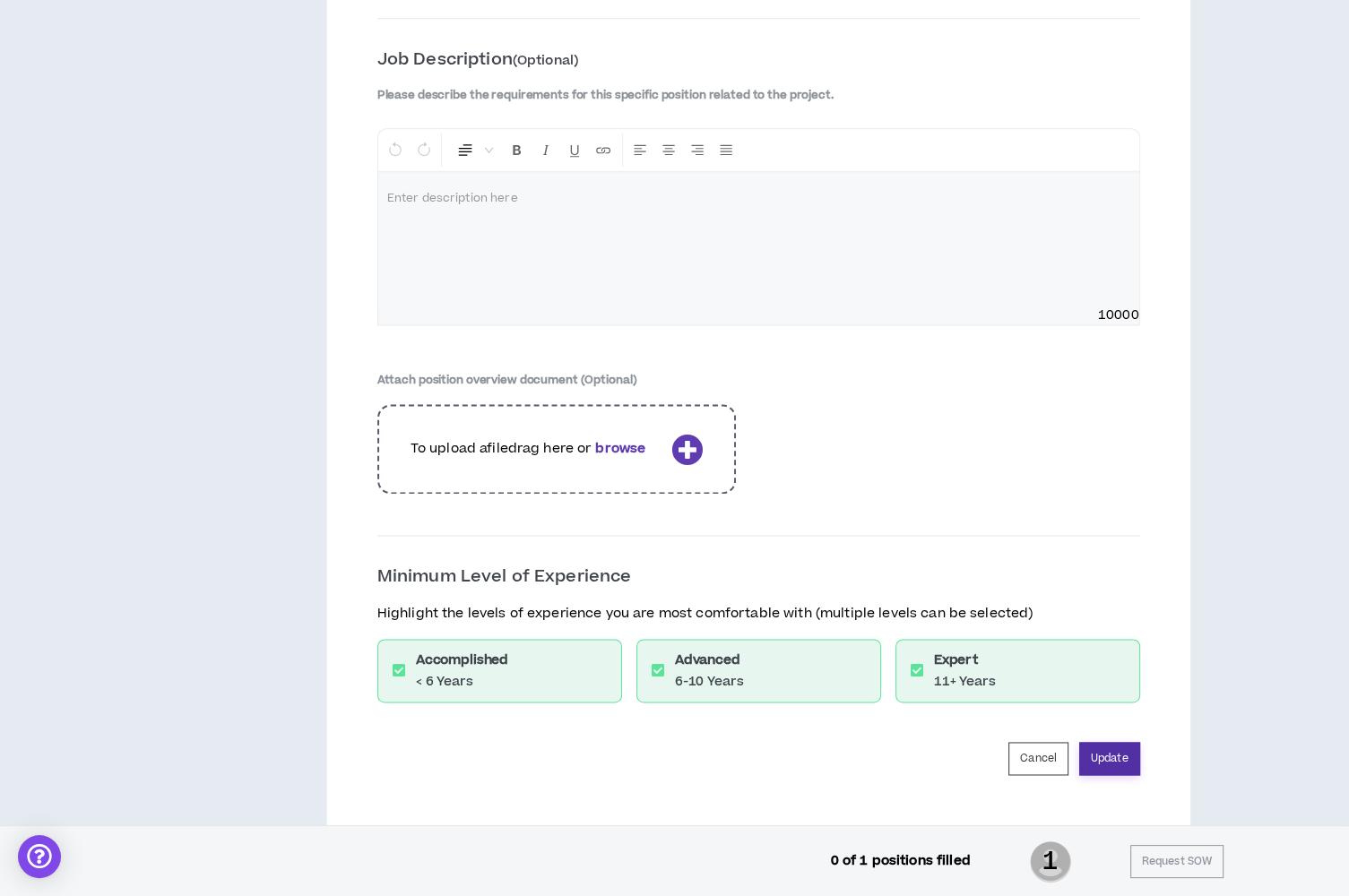 scroll, scrollTop: 2390, scrollLeft: 0, axis: vertical 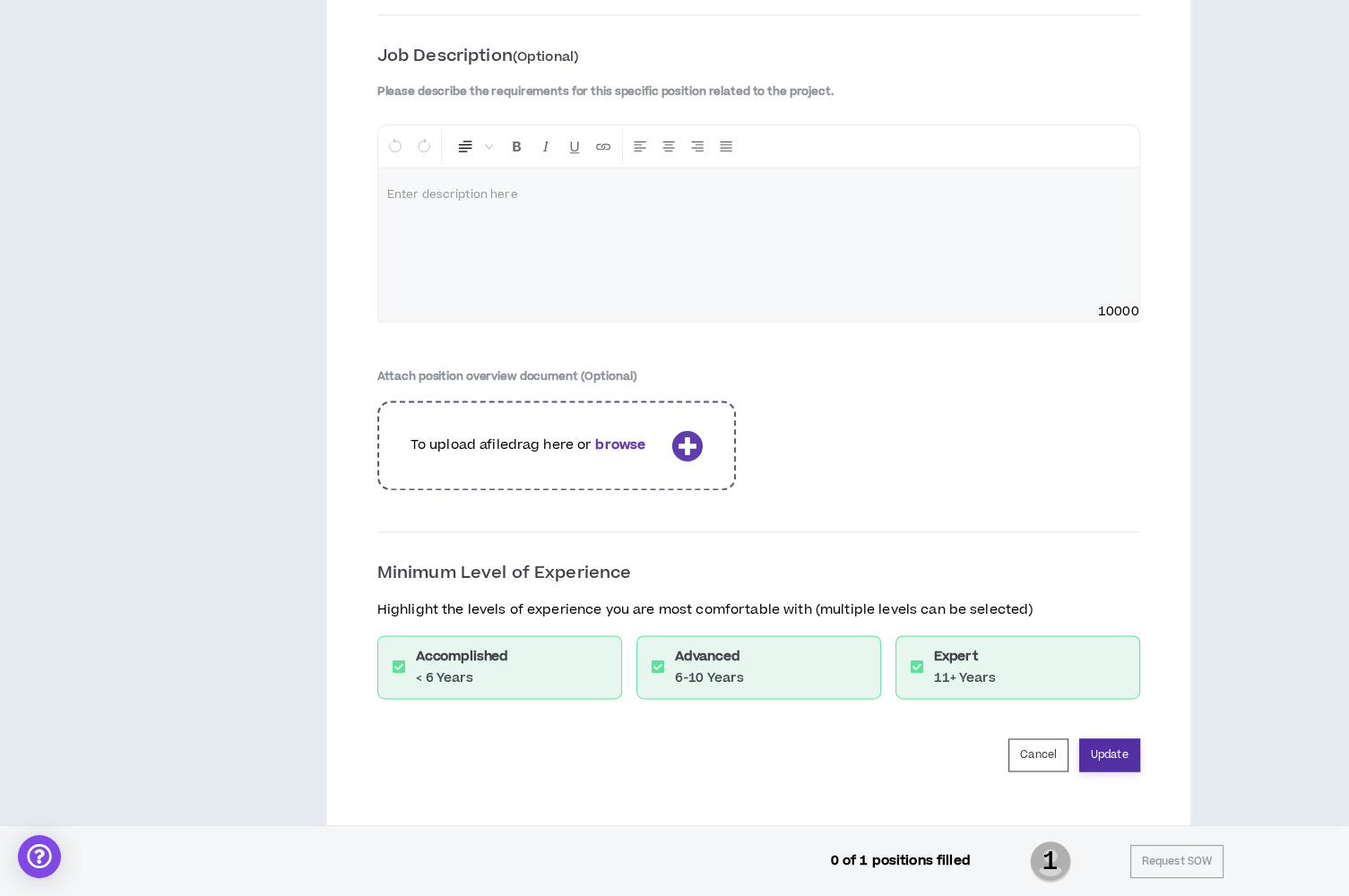 click on "Update" at bounding box center [1110, 754] 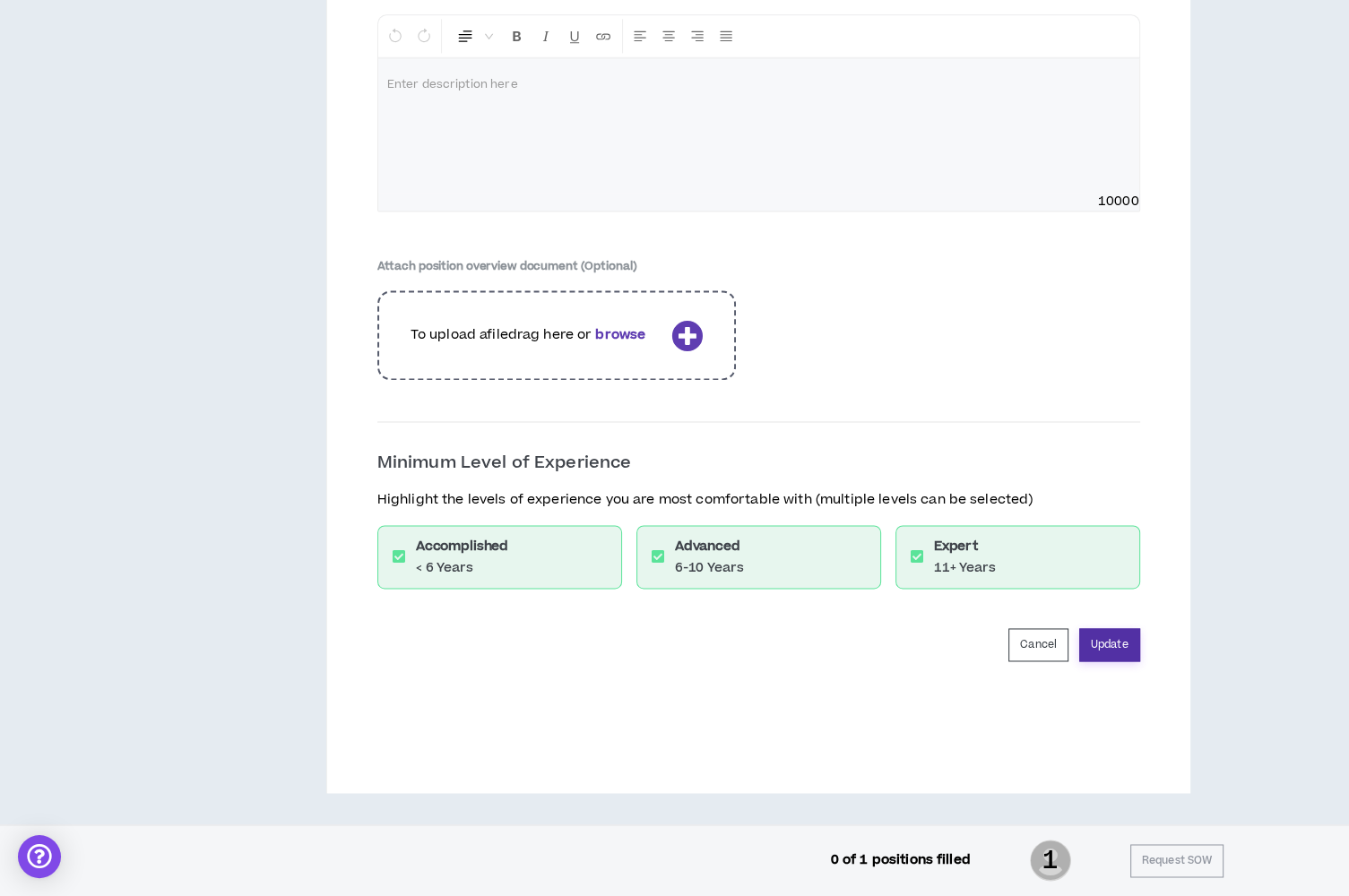 click on "Update" at bounding box center (1110, 644) 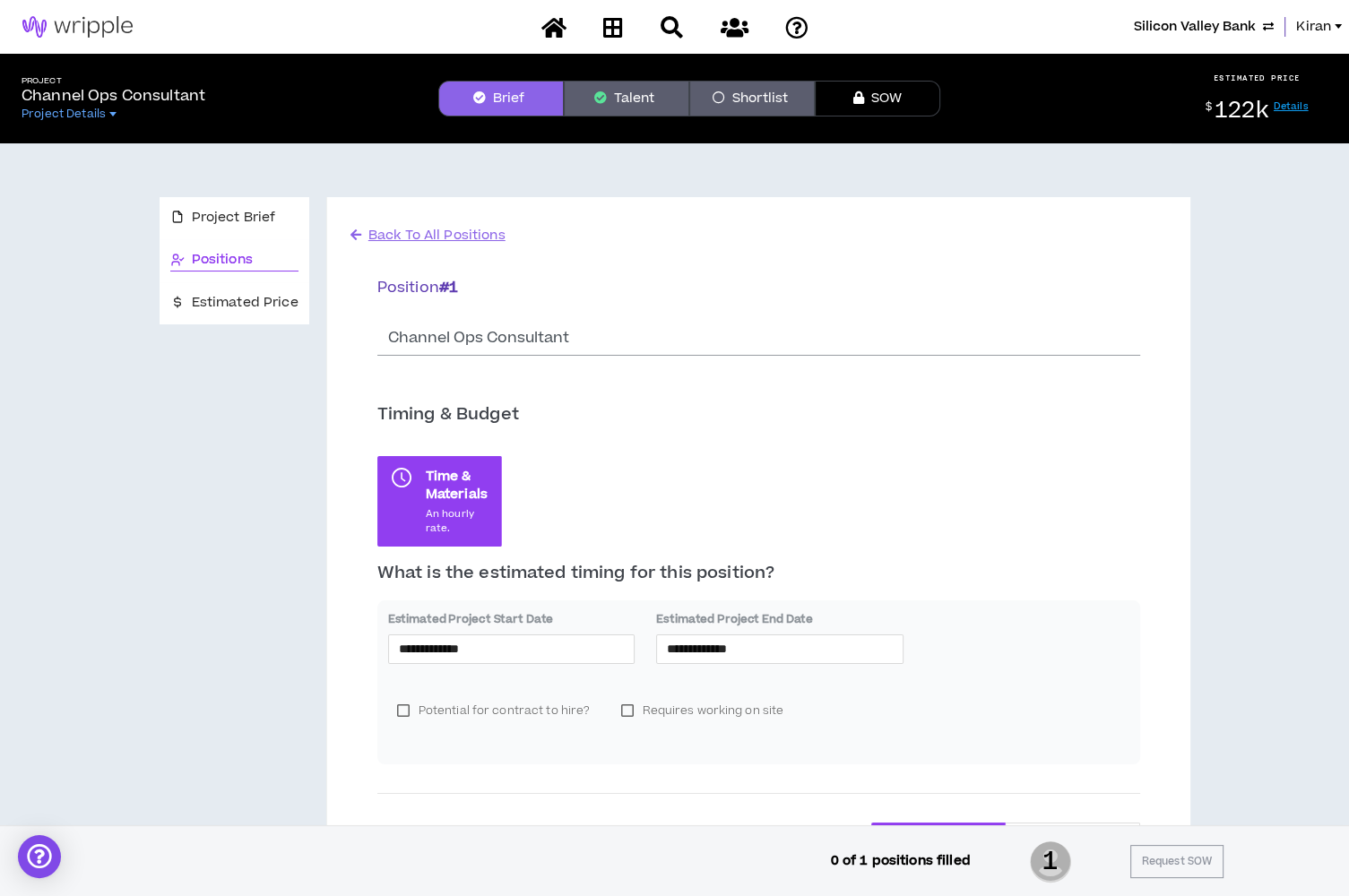 scroll, scrollTop: 2, scrollLeft: 0, axis: vertical 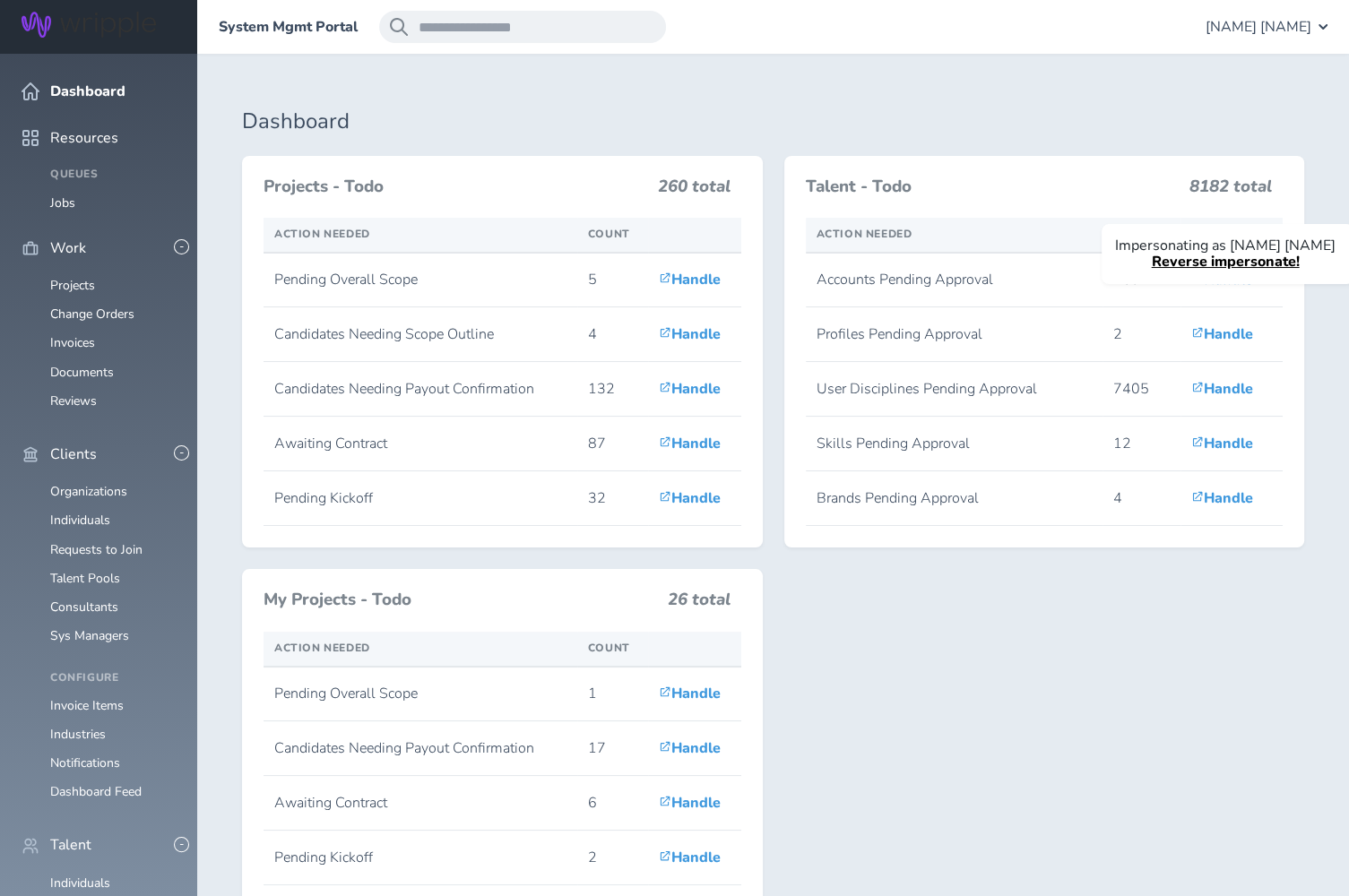 click on "Reverse impersonate!" at bounding box center (1225, 262) 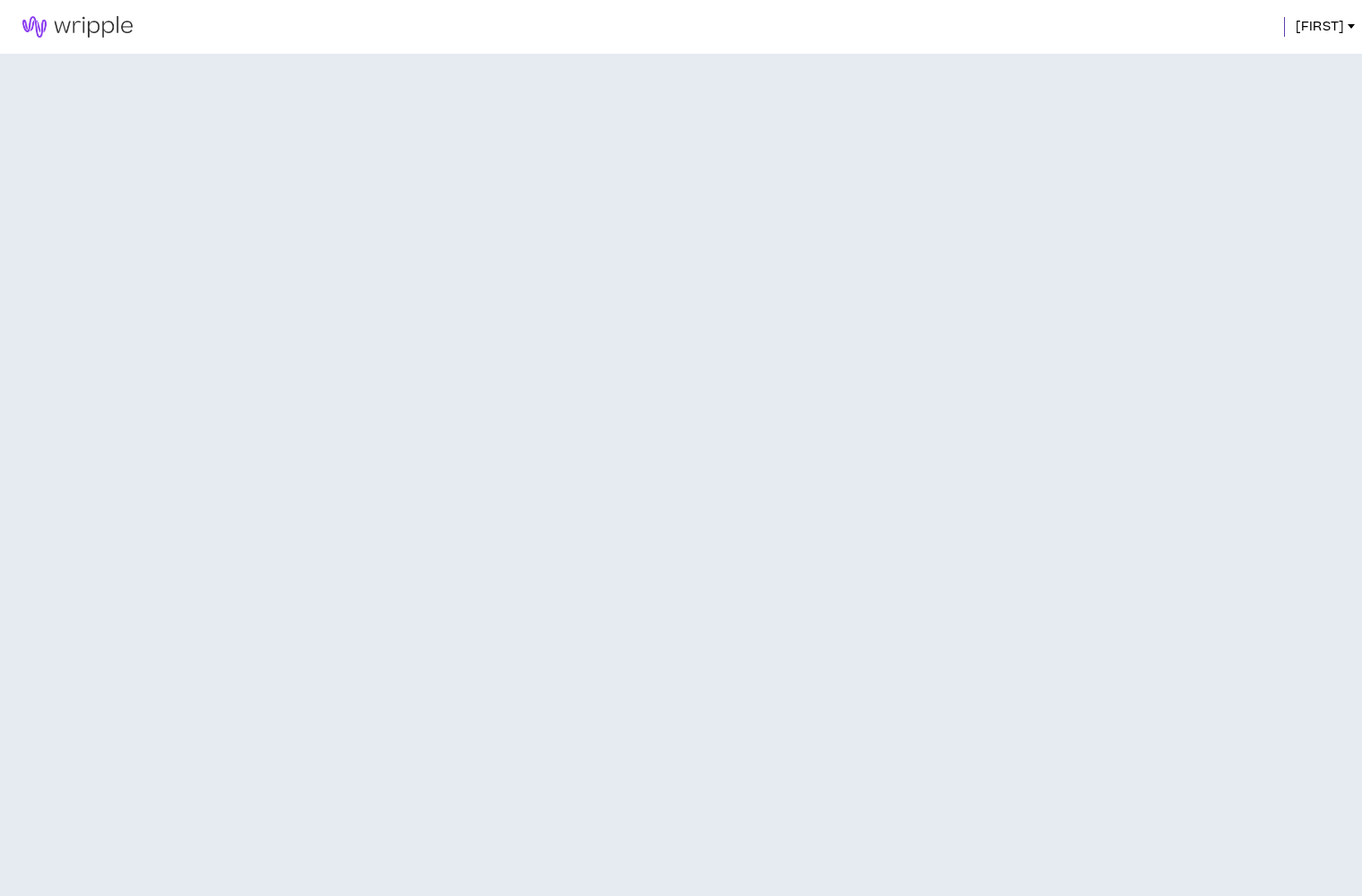 scroll, scrollTop: 0, scrollLeft: 0, axis: both 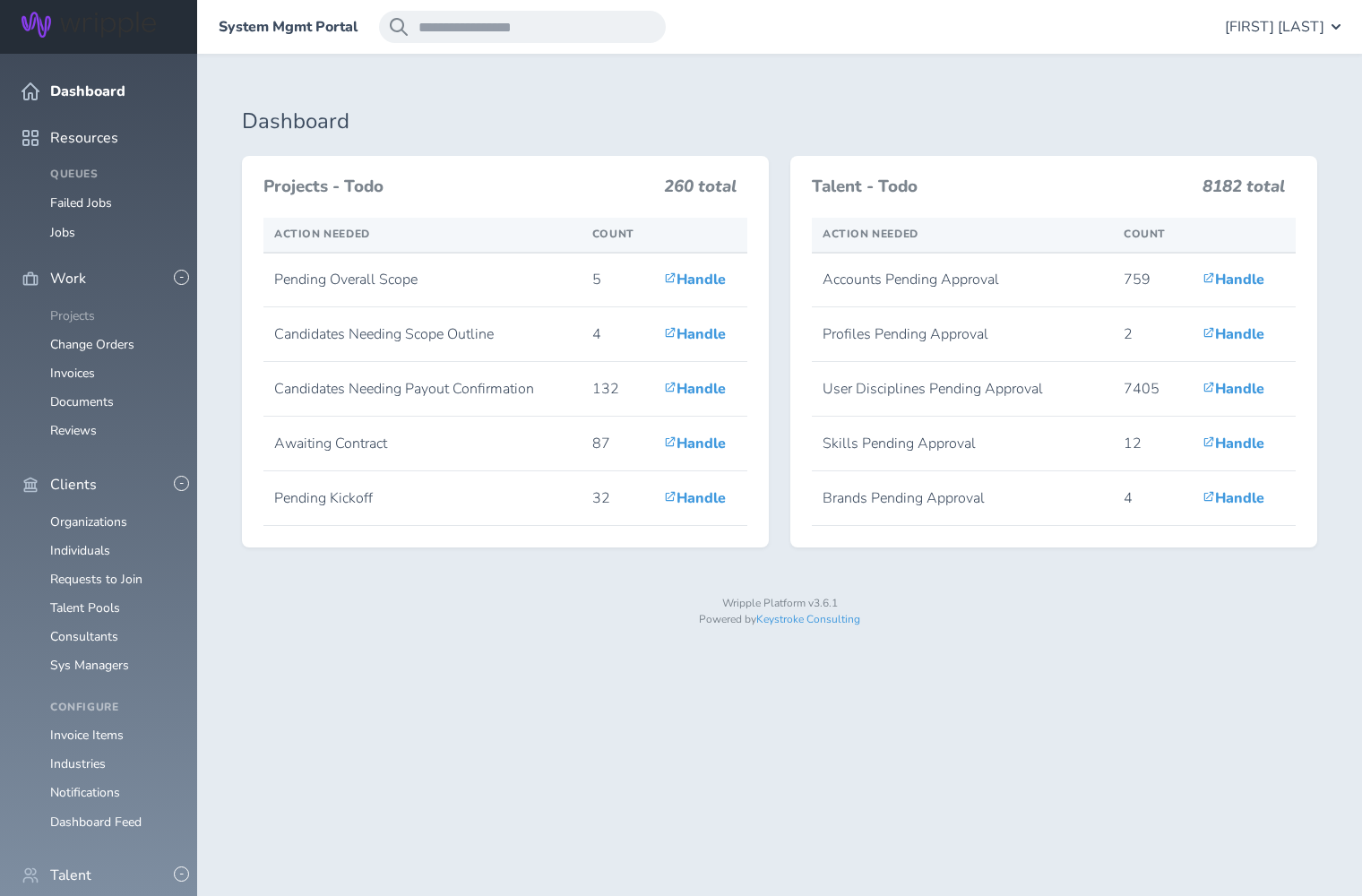 click on "Projects" at bounding box center (73, 315) 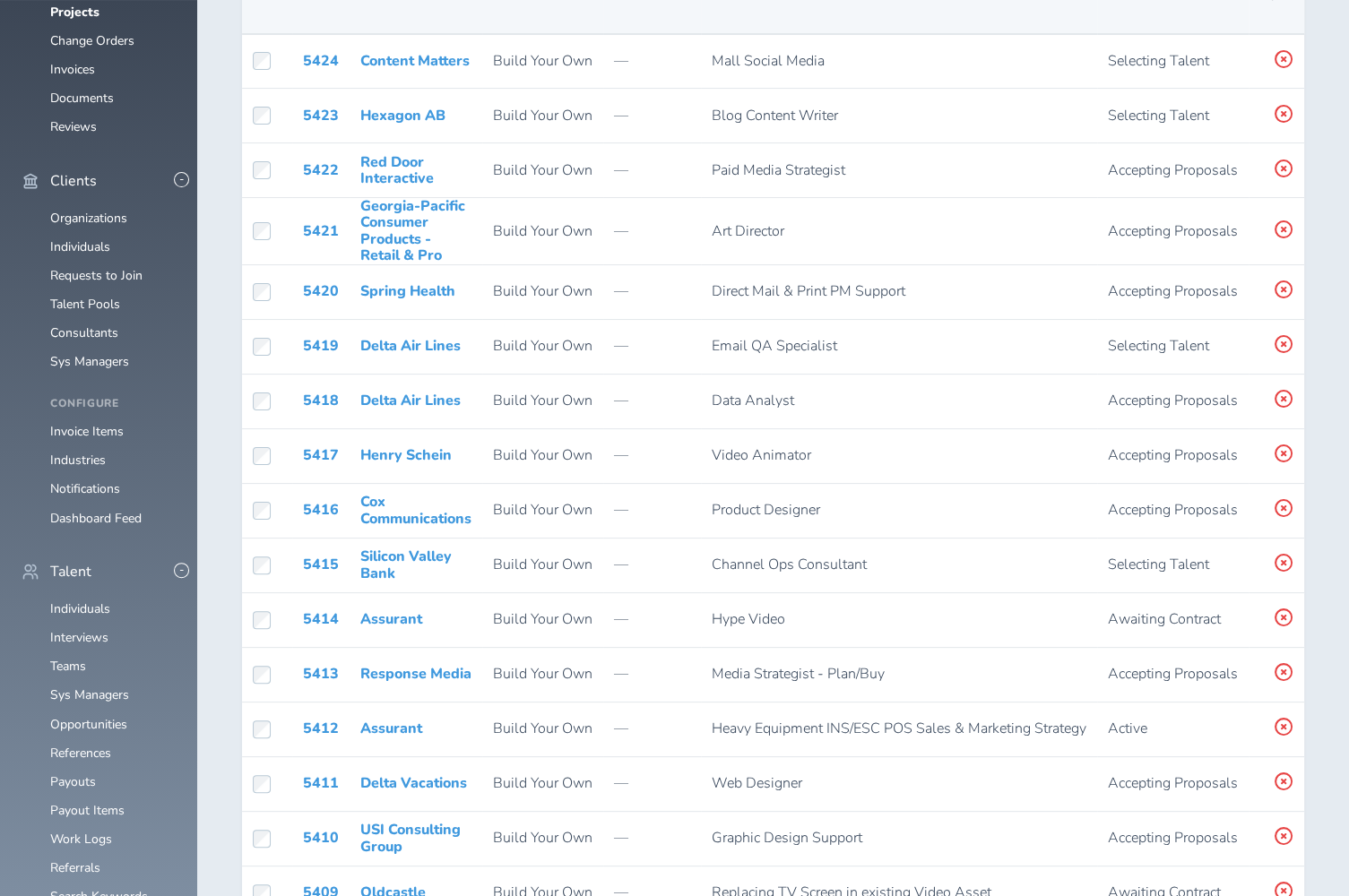 scroll, scrollTop: 303, scrollLeft: 0, axis: vertical 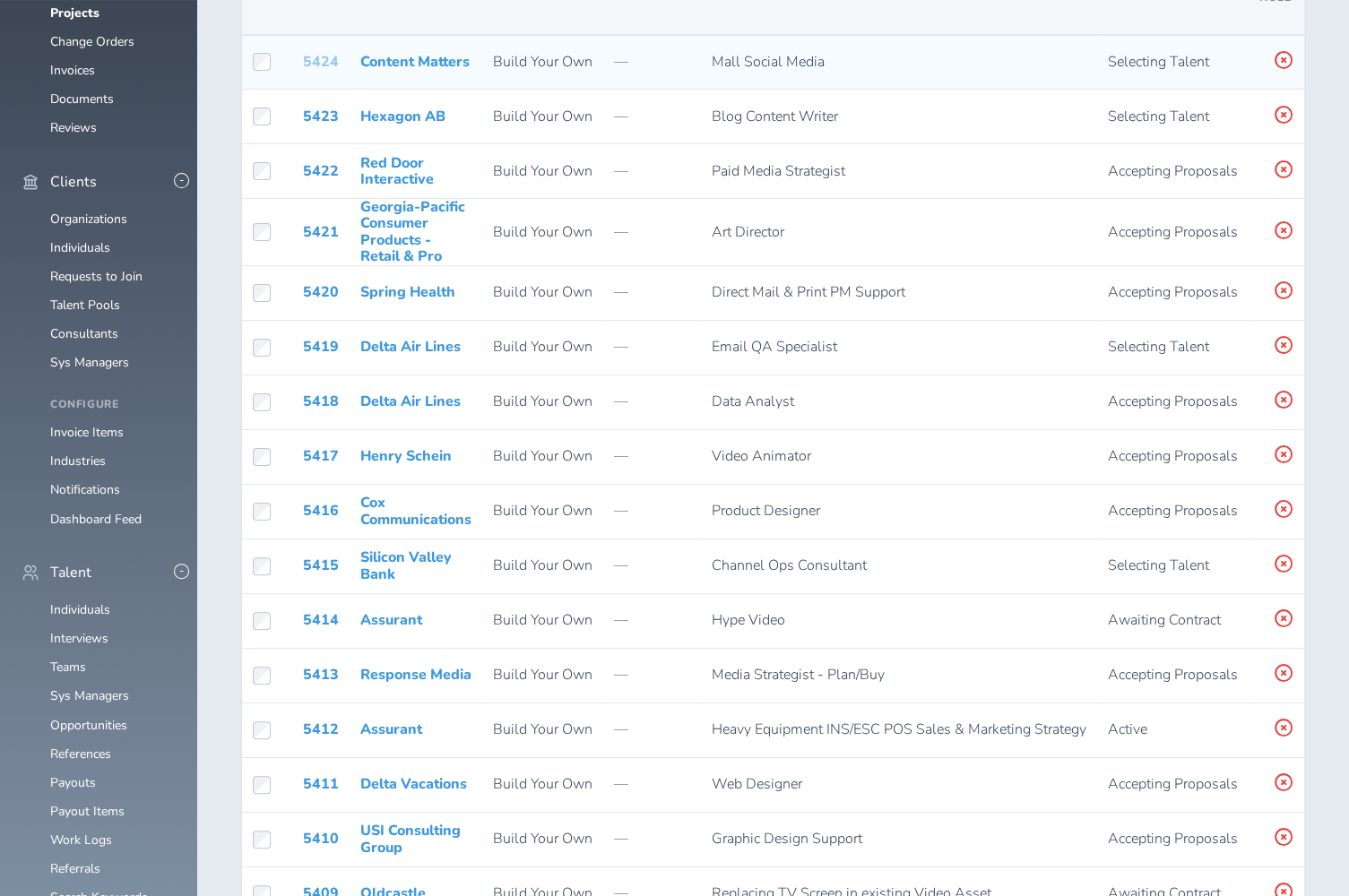 click on "5424" at bounding box center (321, 62) 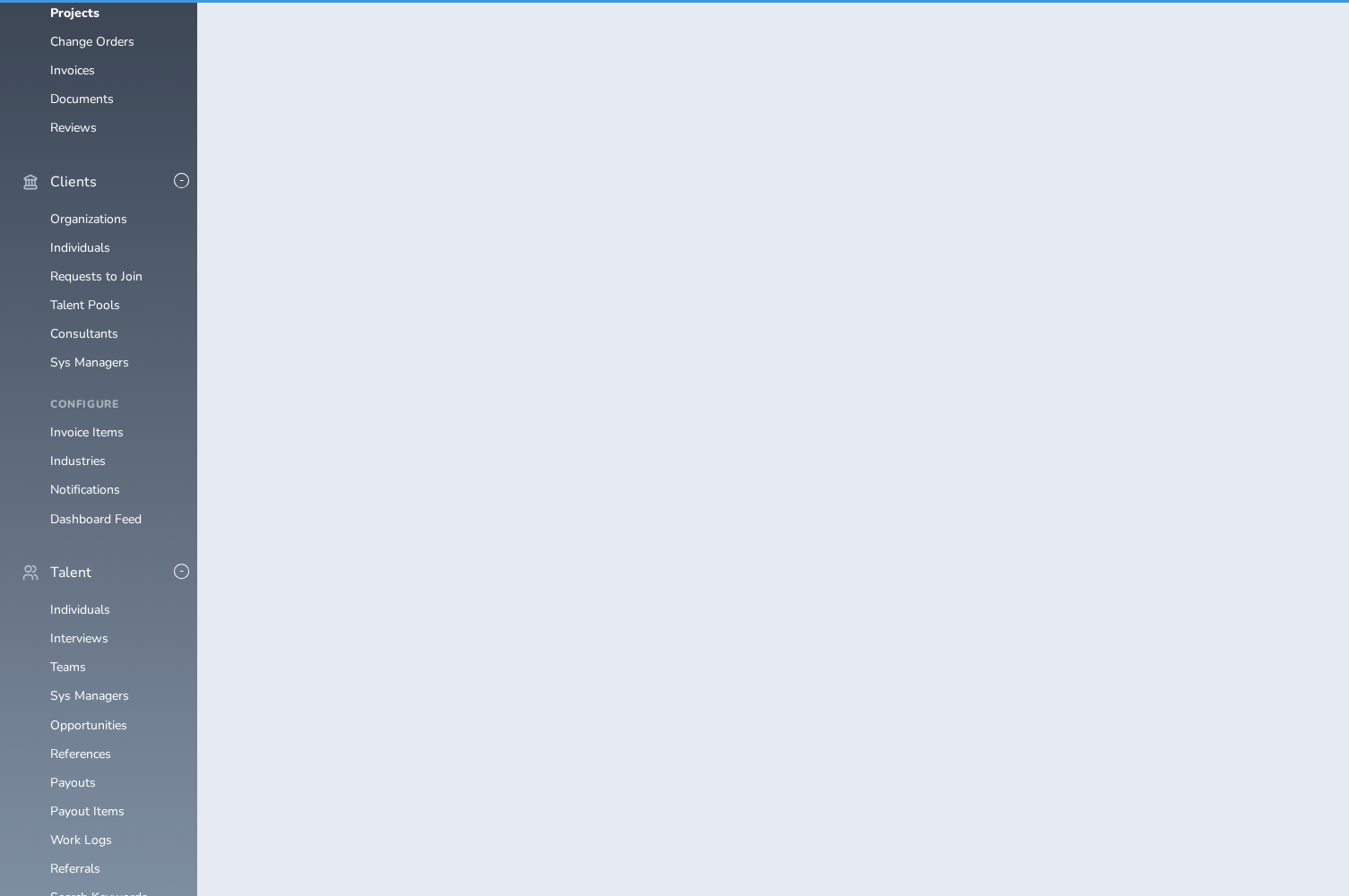 scroll, scrollTop: 0, scrollLeft: 0, axis: both 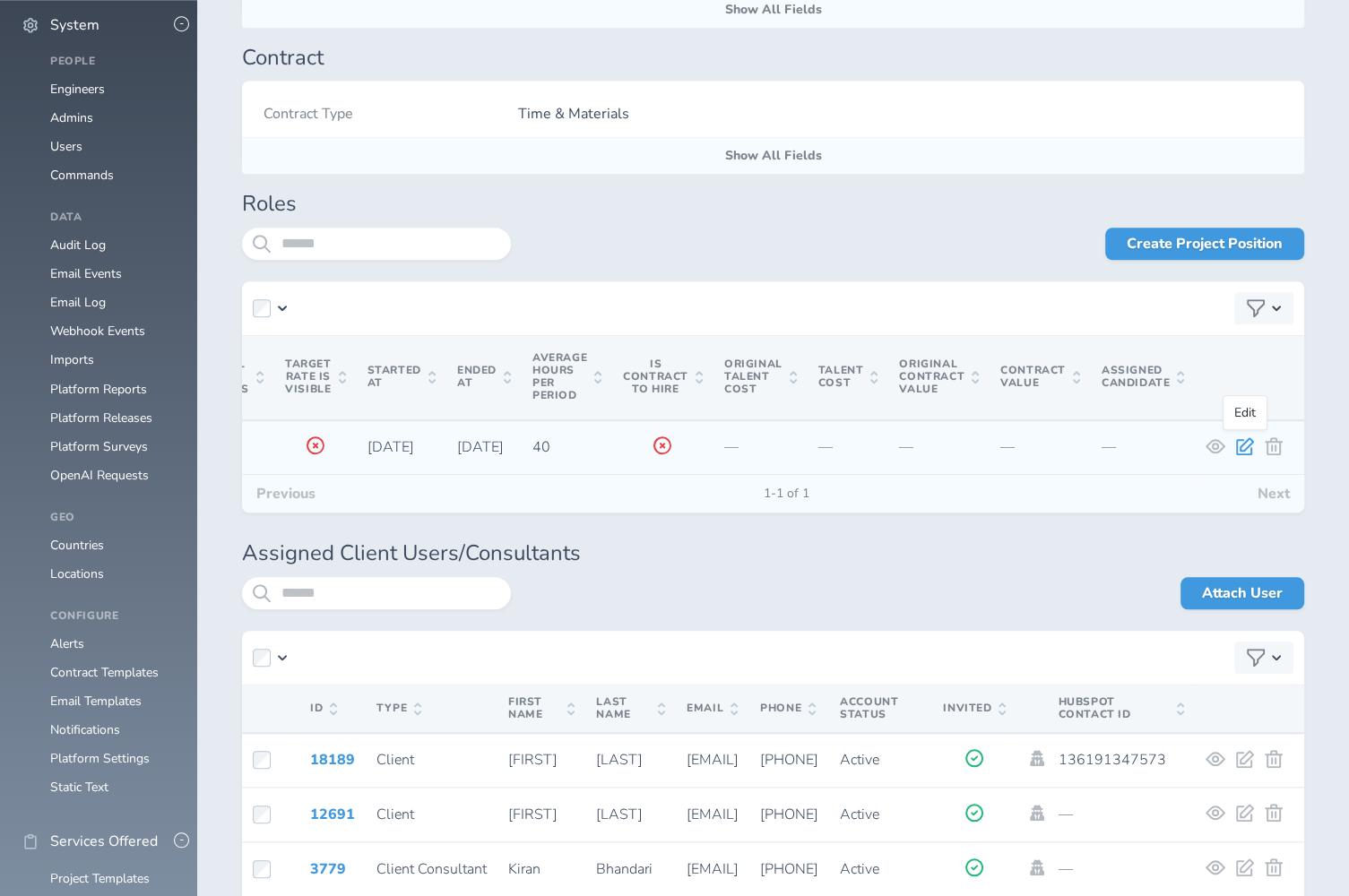 click 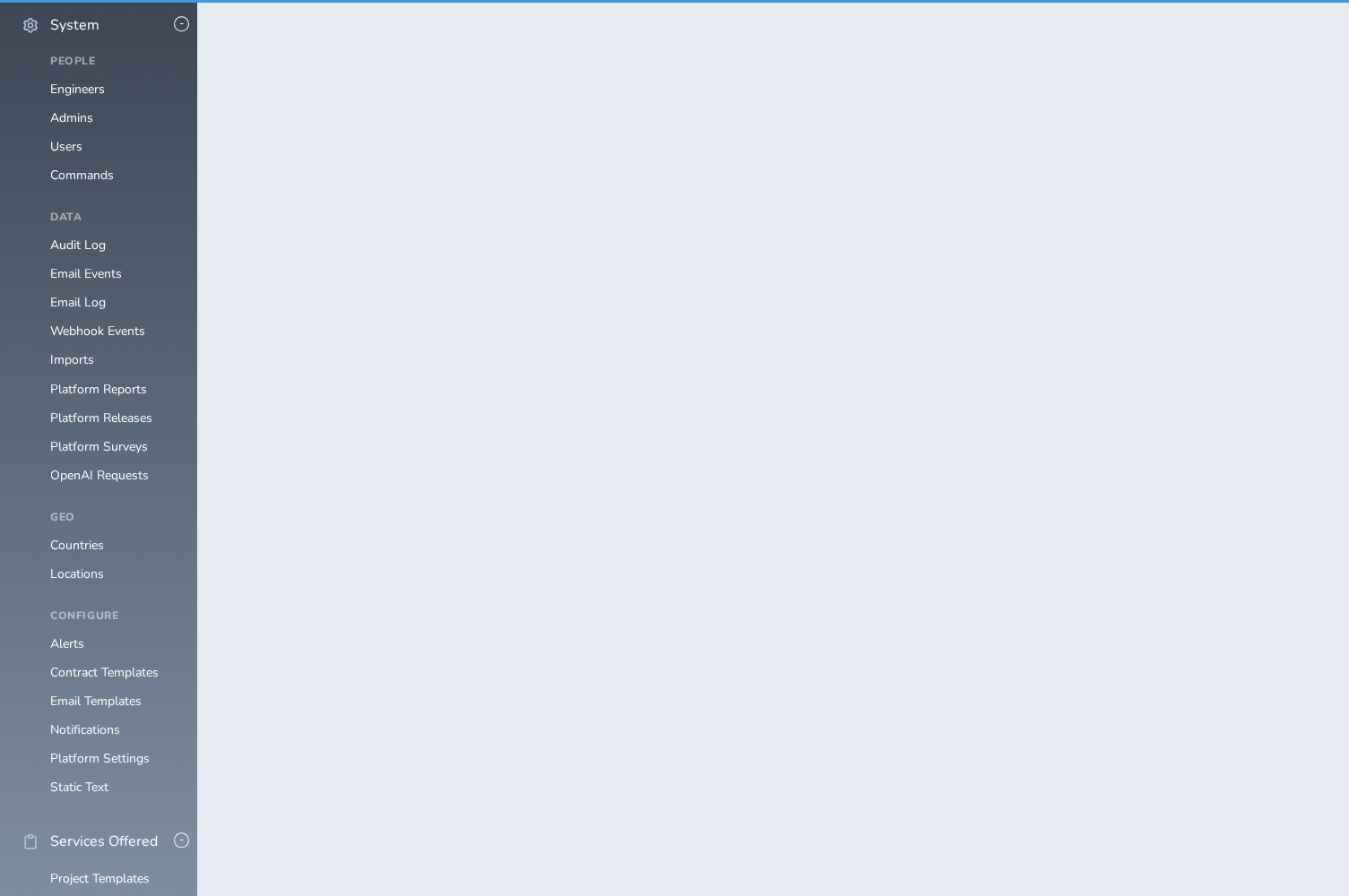 scroll, scrollTop: 0, scrollLeft: 0, axis: both 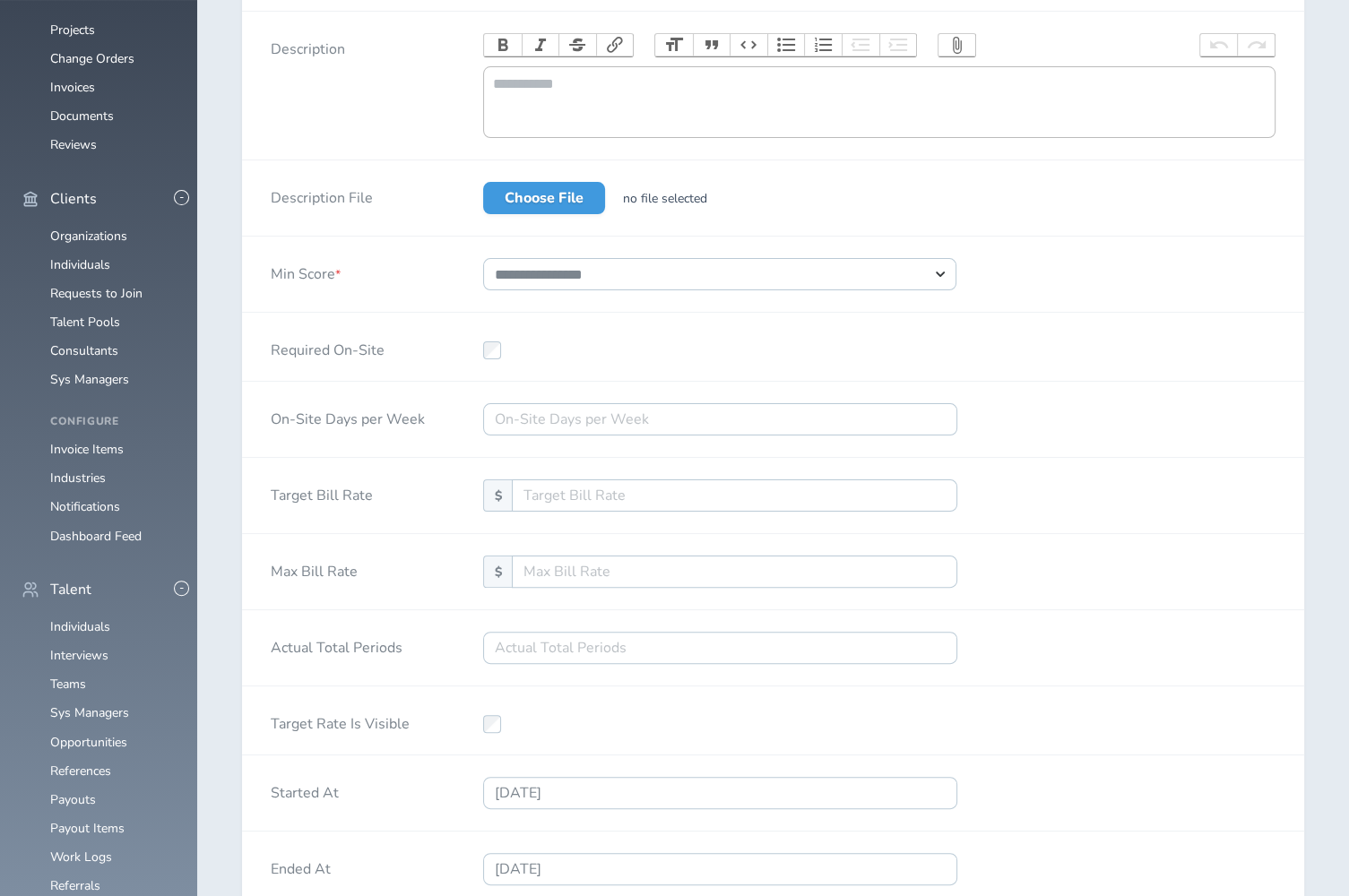 select on "****" 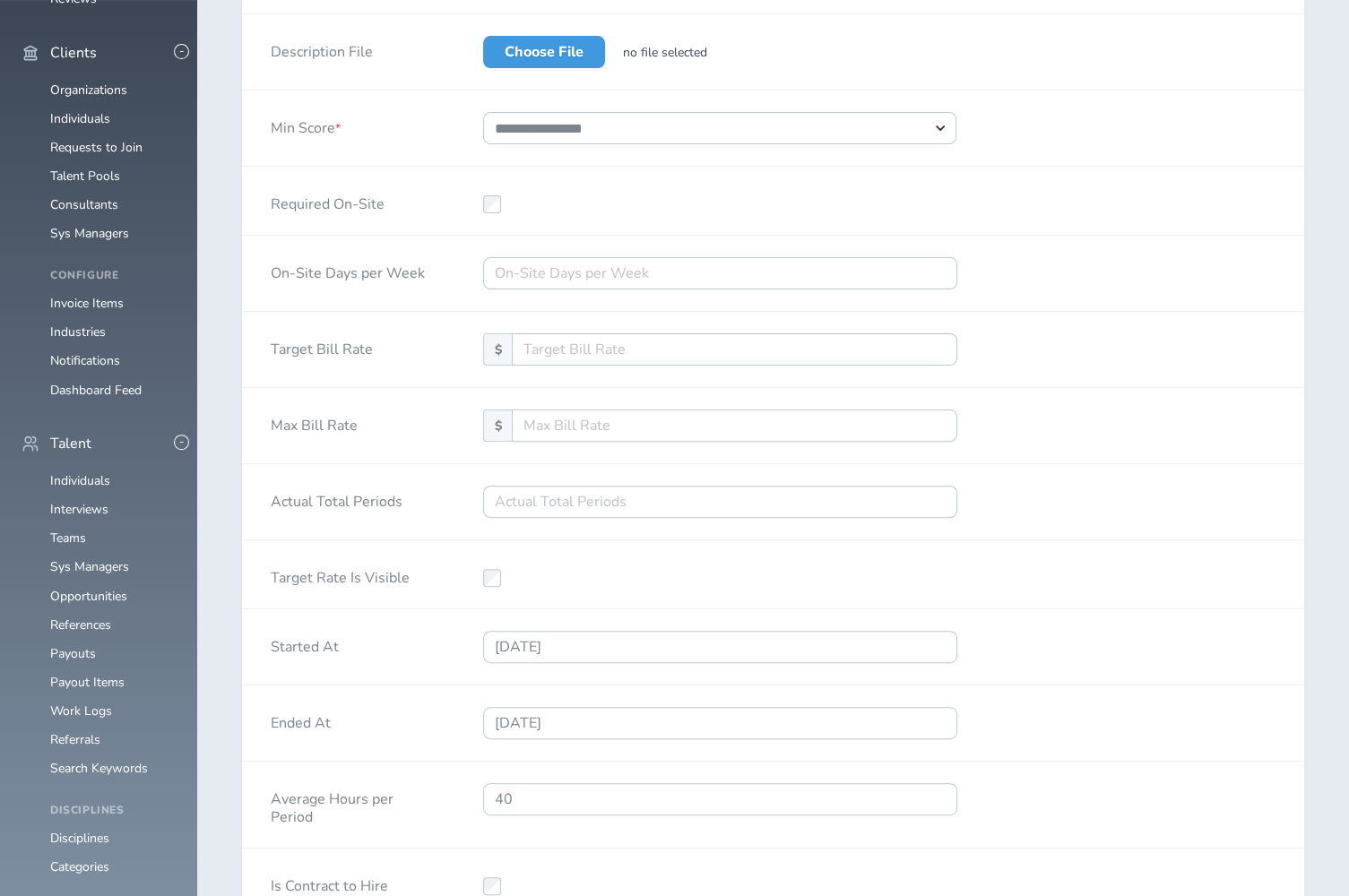 scroll, scrollTop: 434, scrollLeft: 0, axis: vertical 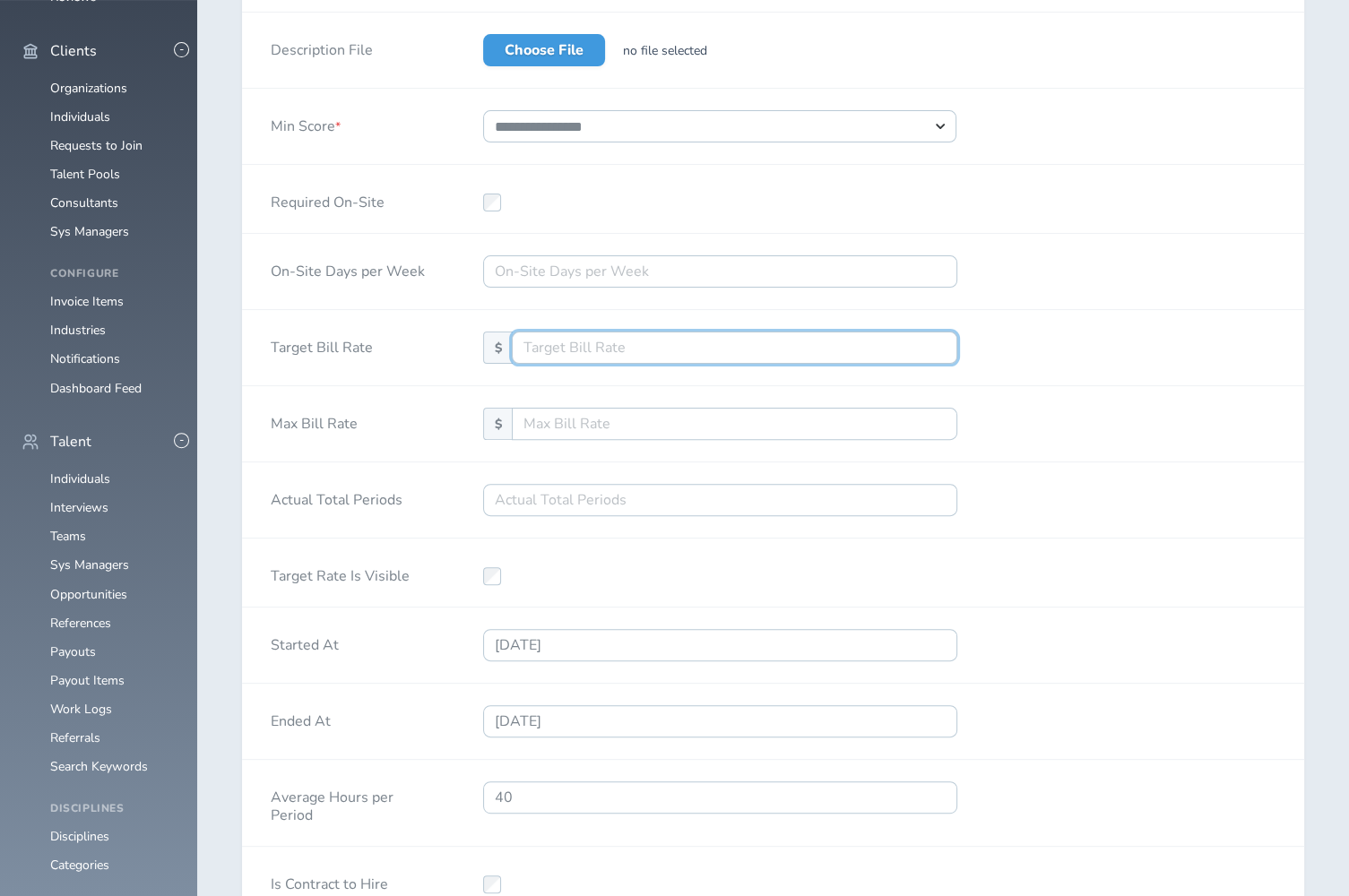 click on "Target Bill Rate" at bounding box center [734, 348] 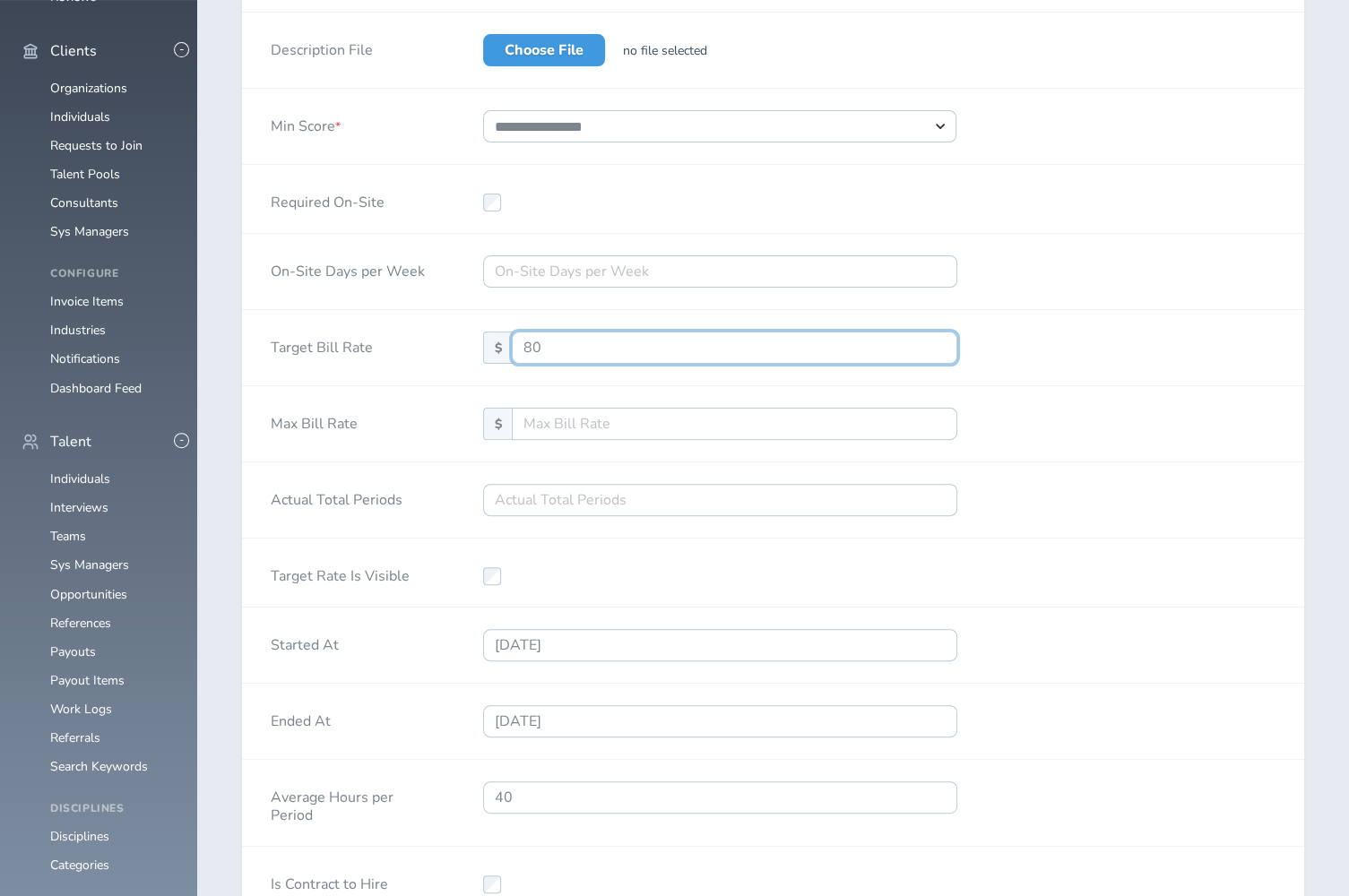 type on "80" 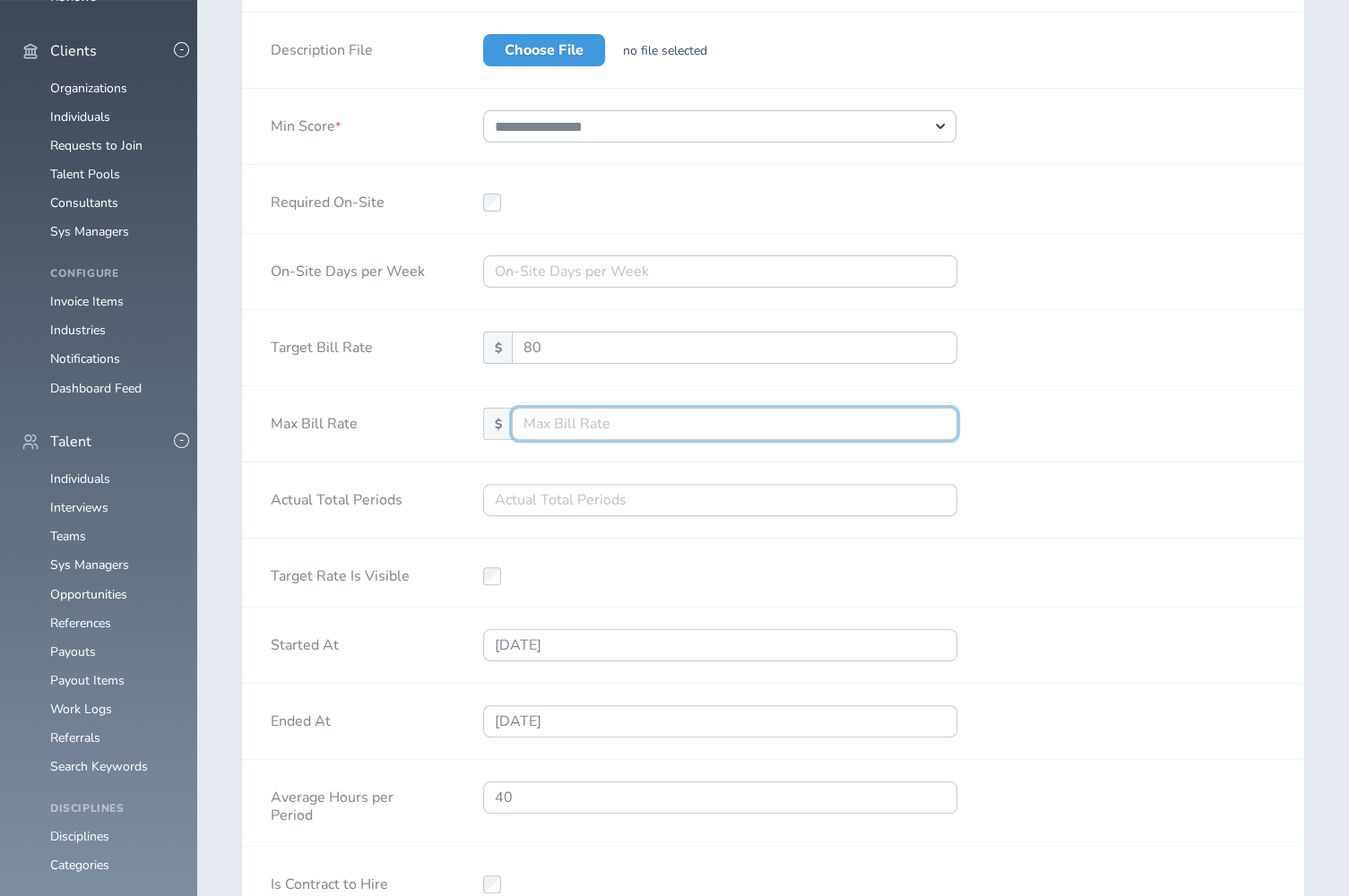 click on "Max Bill Rate" at bounding box center (734, 424) 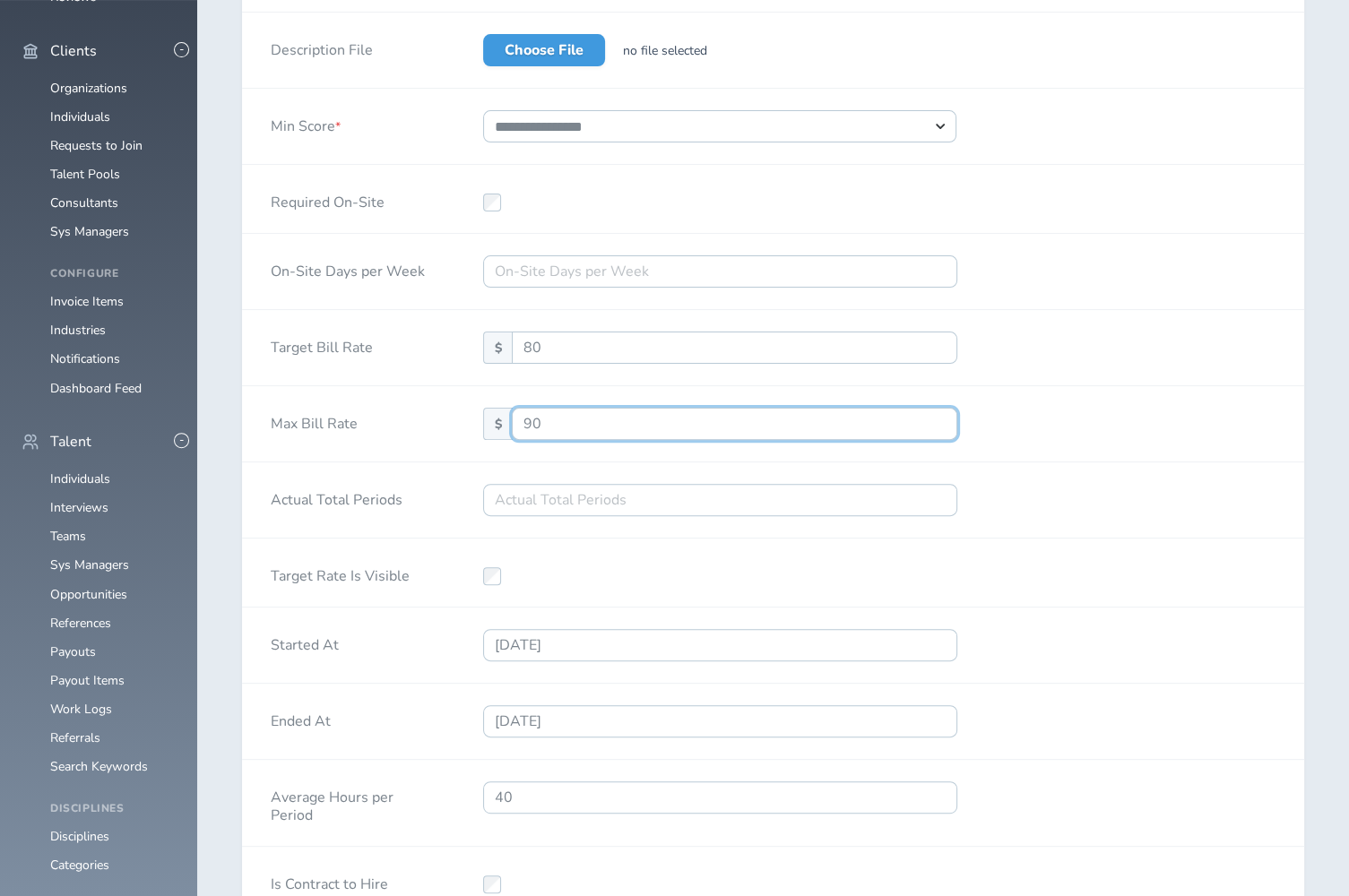 type on "90" 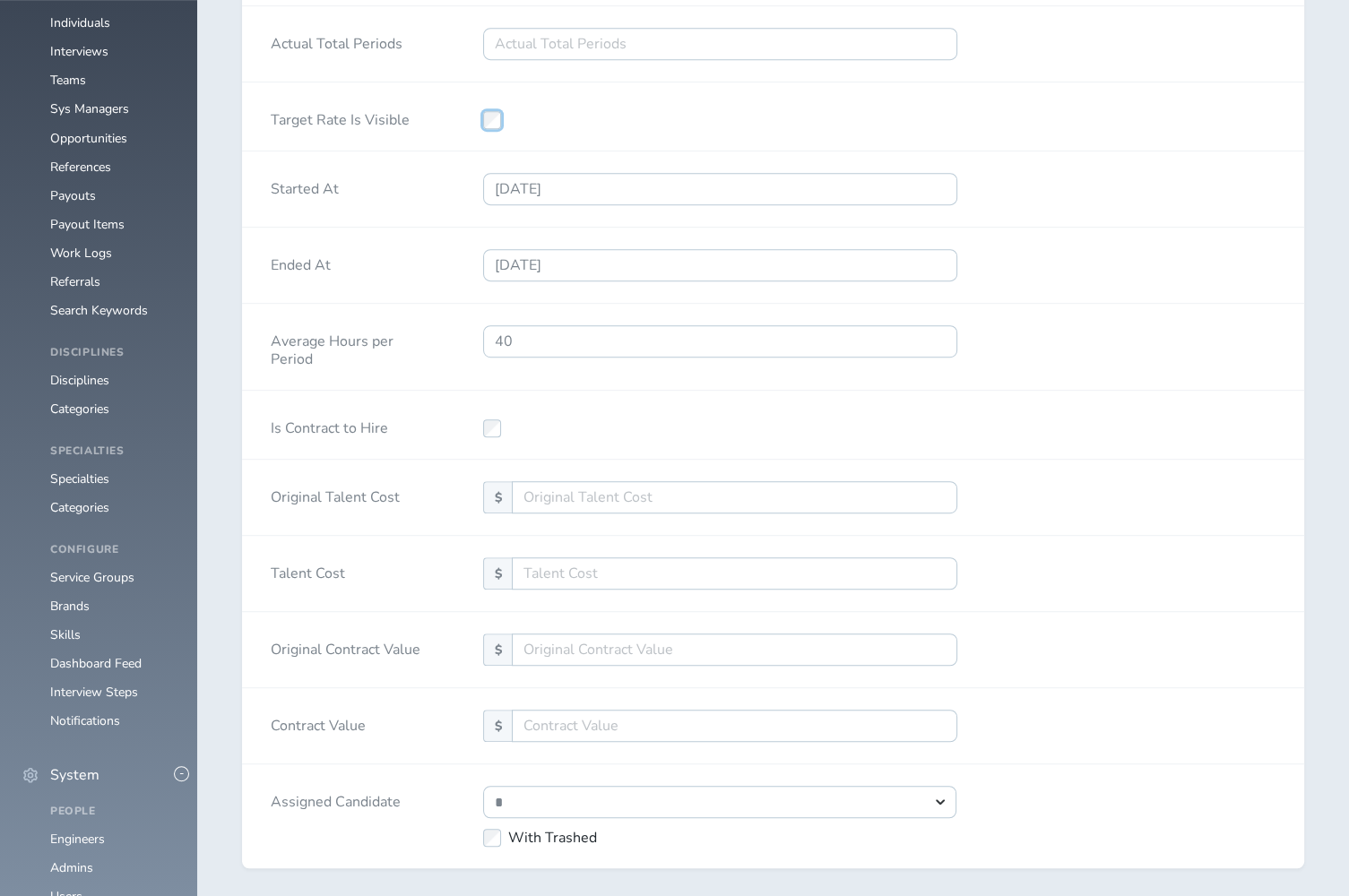 scroll, scrollTop: 1020, scrollLeft: 0, axis: vertical 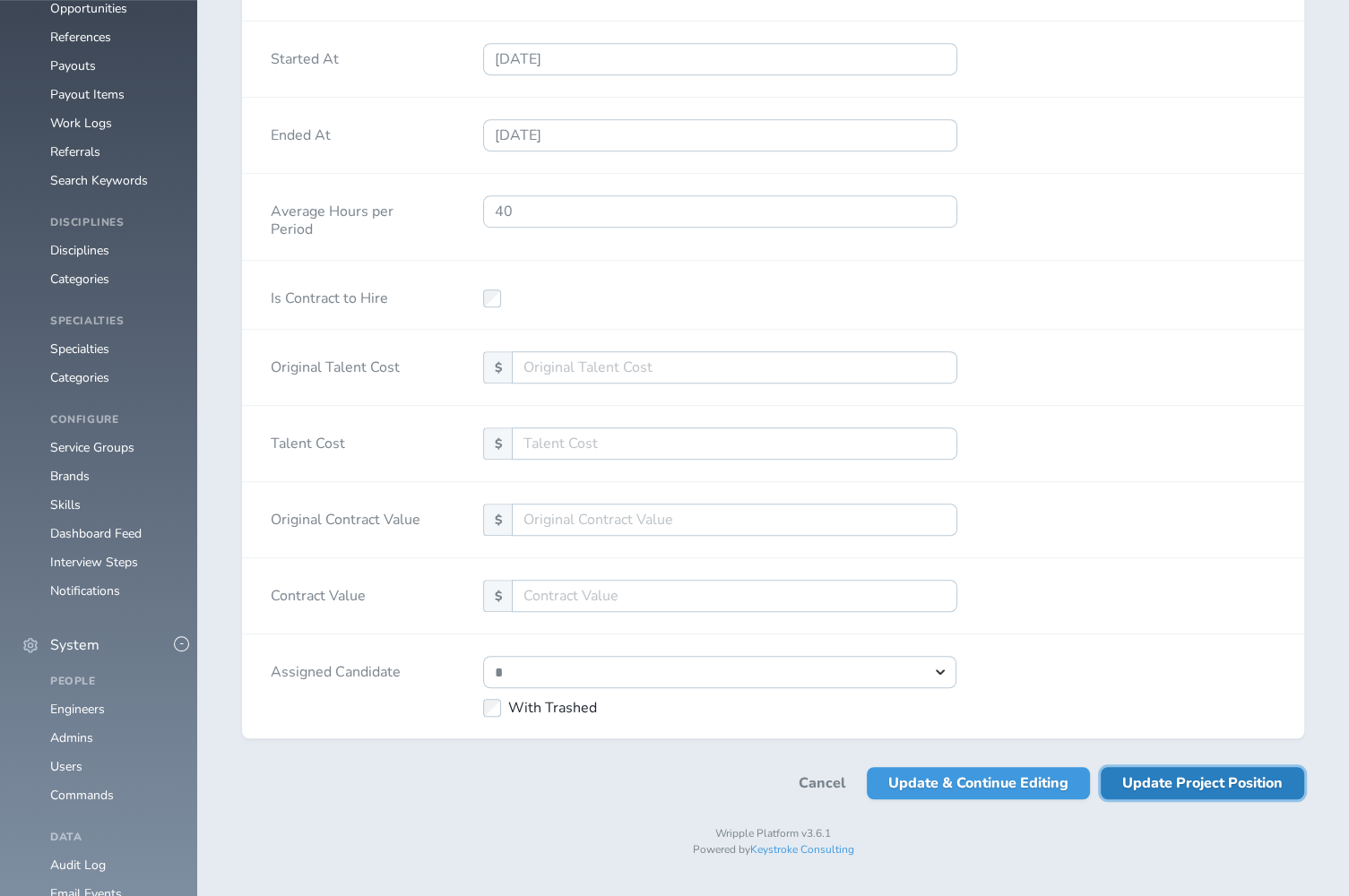 click on "Update Project Position" at bounding box center (1202, 783) 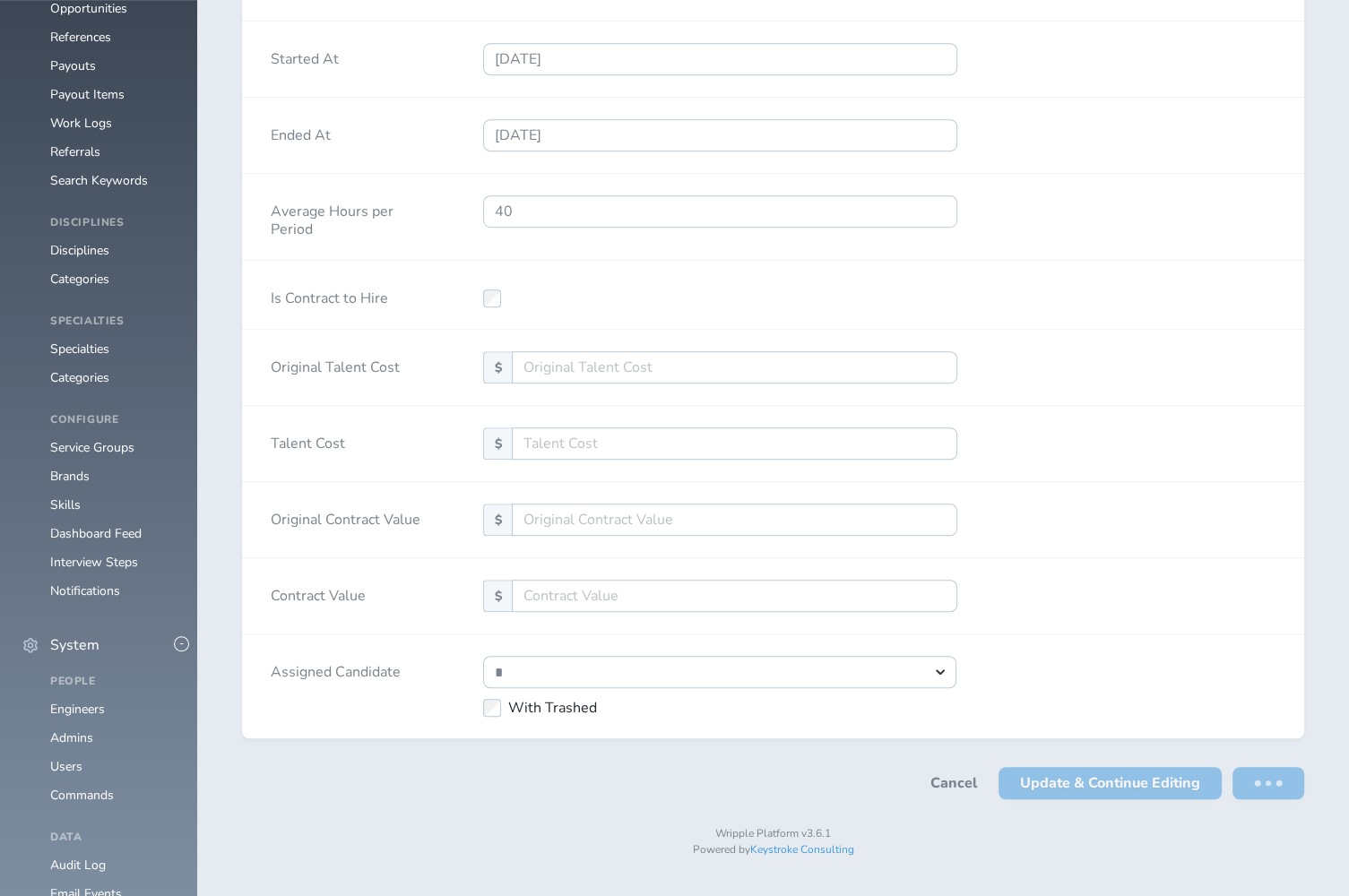 scroll, scrollTop: 0, scrollLeft: 0, axis: both 